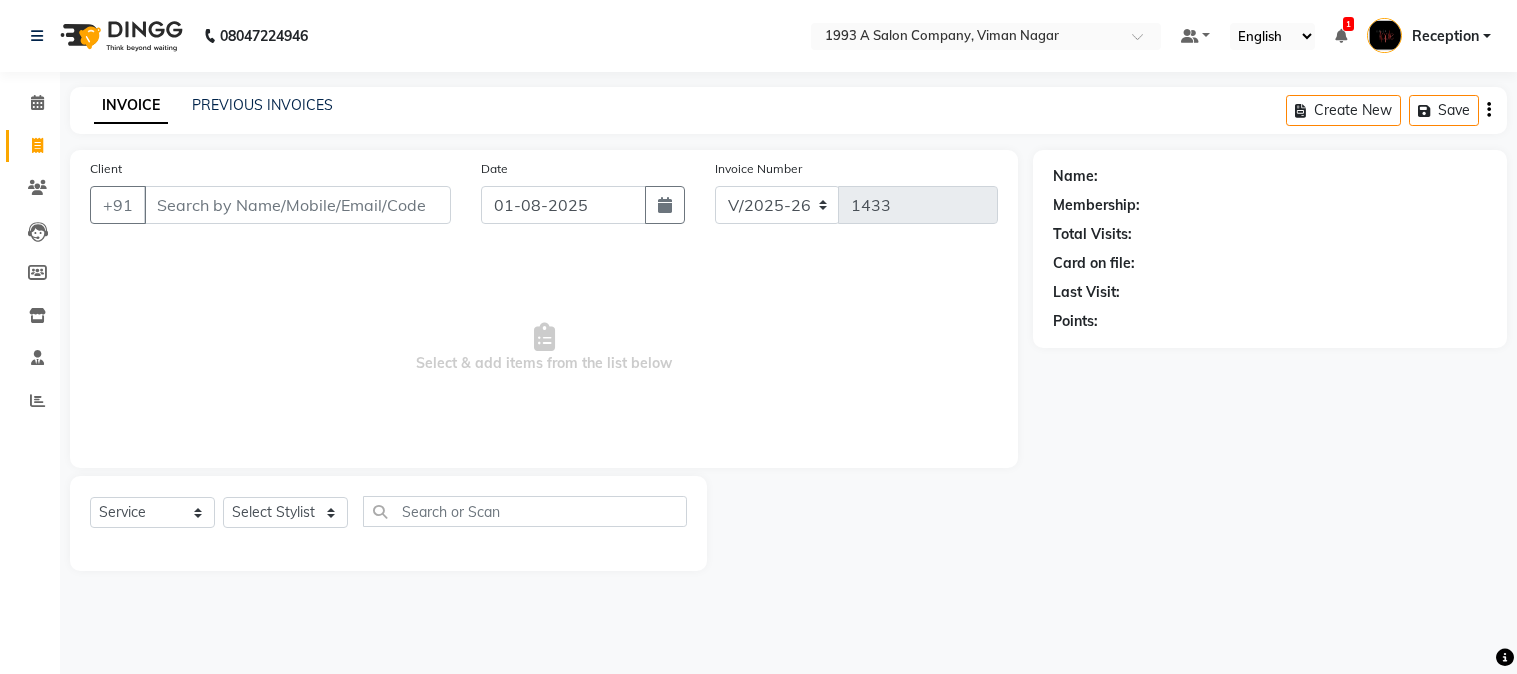 select on "144" 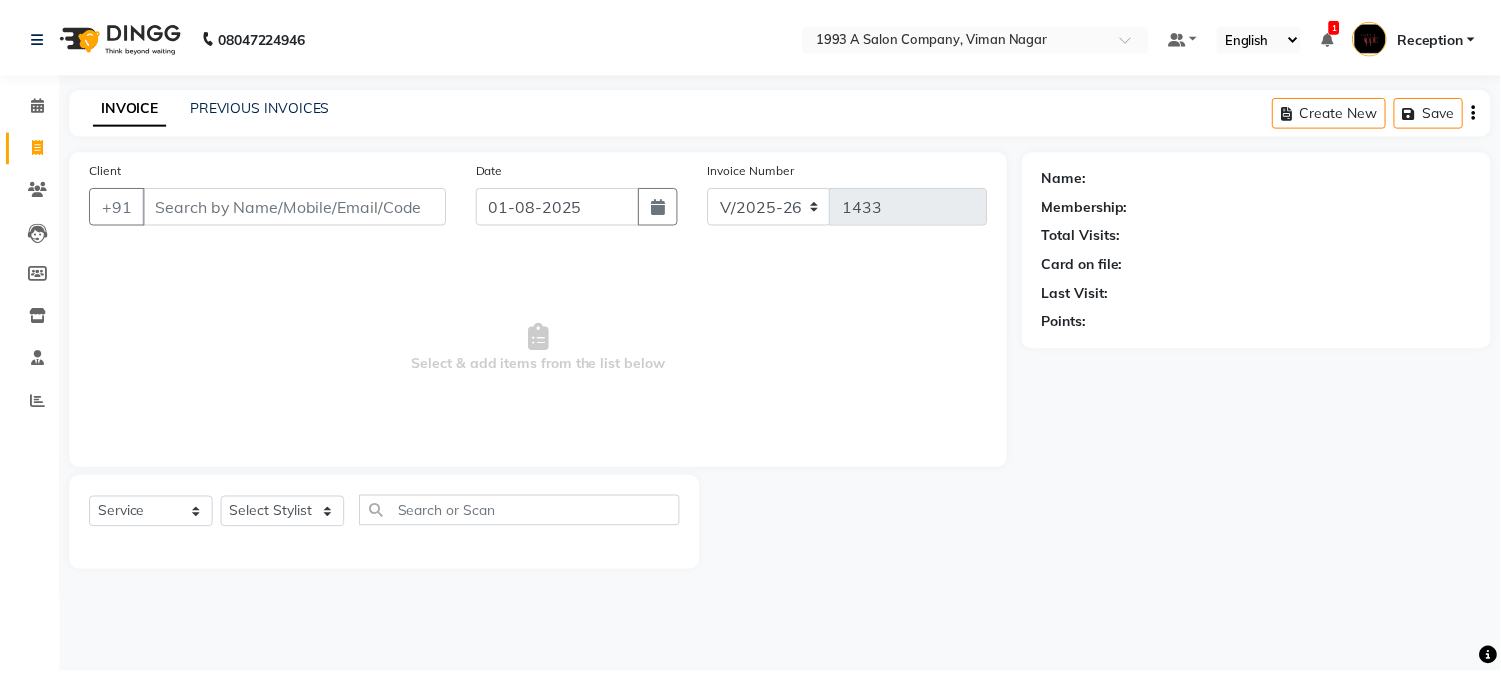 scroll, scrollTop: 0, scrollLeft: 0, axis: both 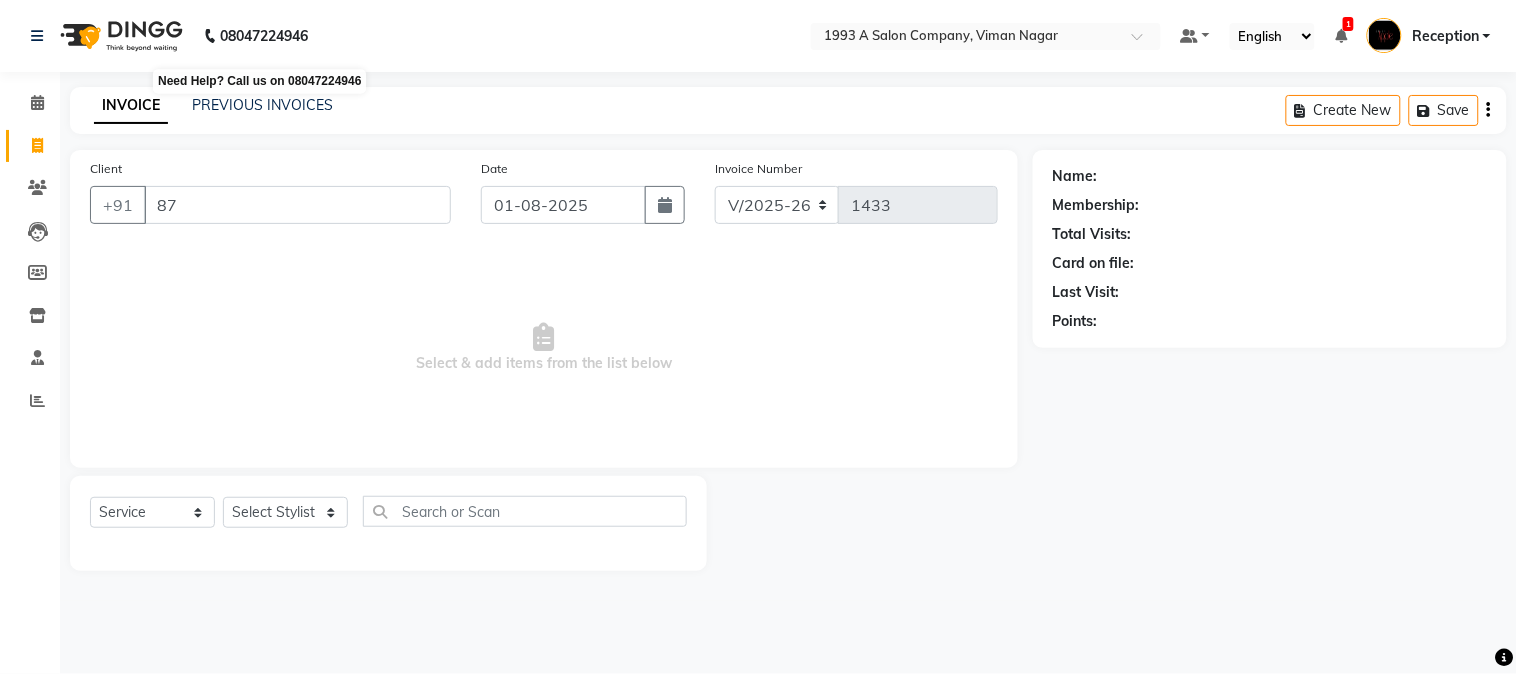 type on "8" 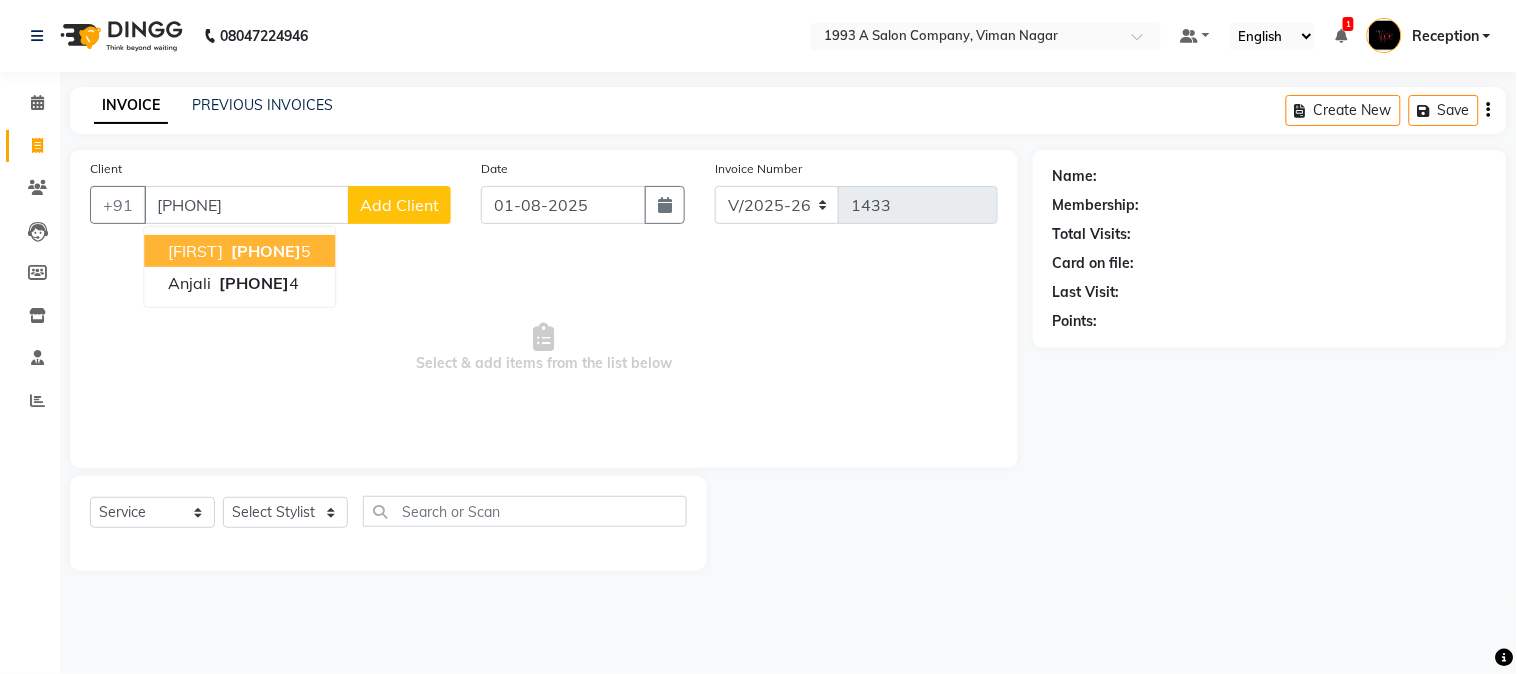 click on "[PHONE]" at bounding box center (269, 251) 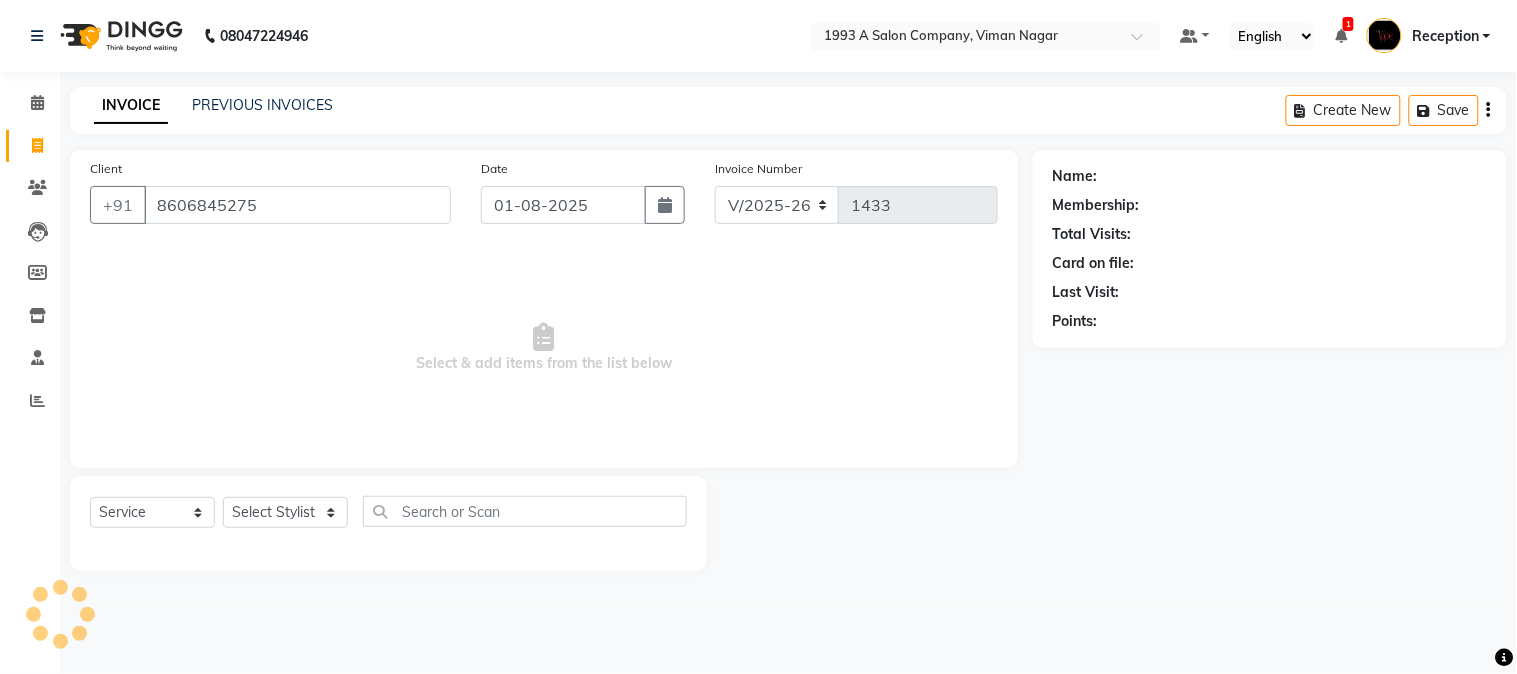 type on "8606845275" 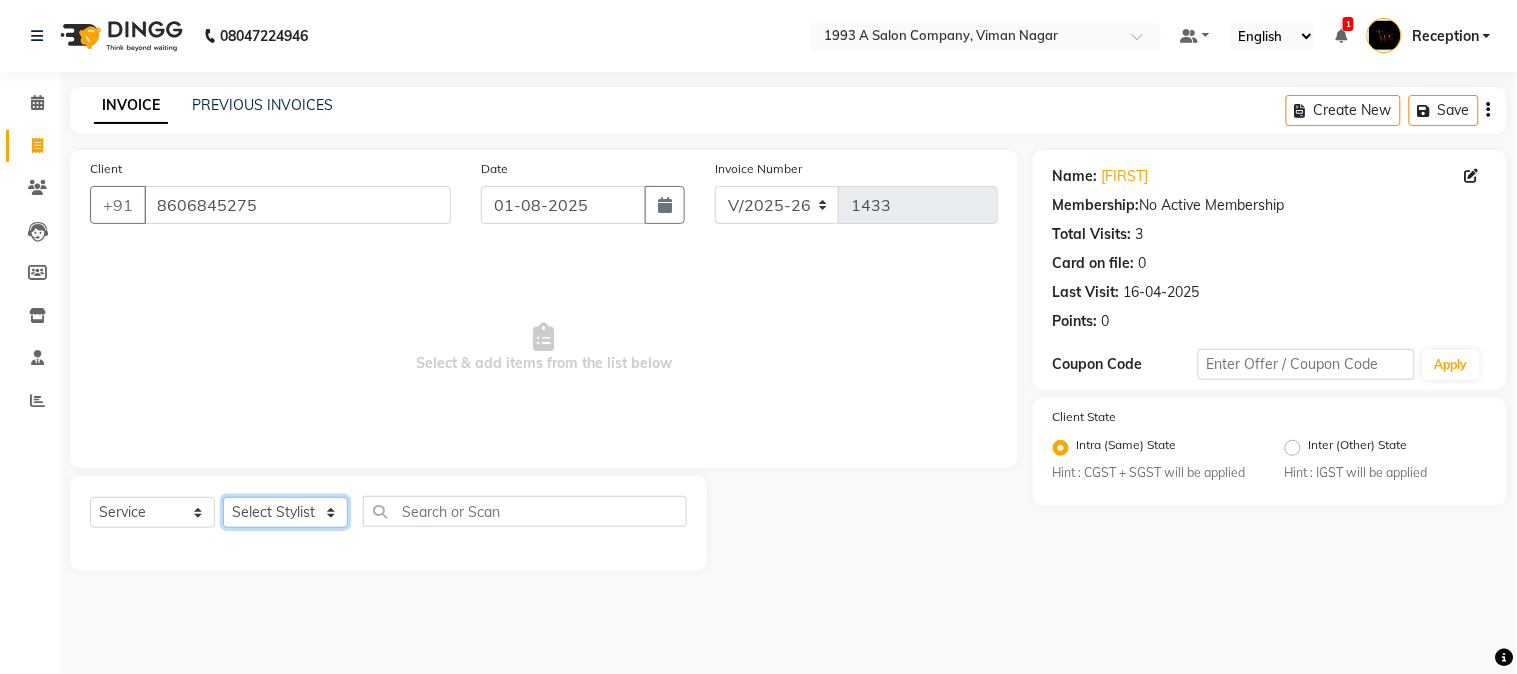 click on "Select Stylist [FIRST] [LAST] [FIRST] [LAST]  Reception  [FIRST] [LAST] [FIRST] [LAST] [FIRST] Training Department [FIRST] [LAST] [FIRST] Sir" 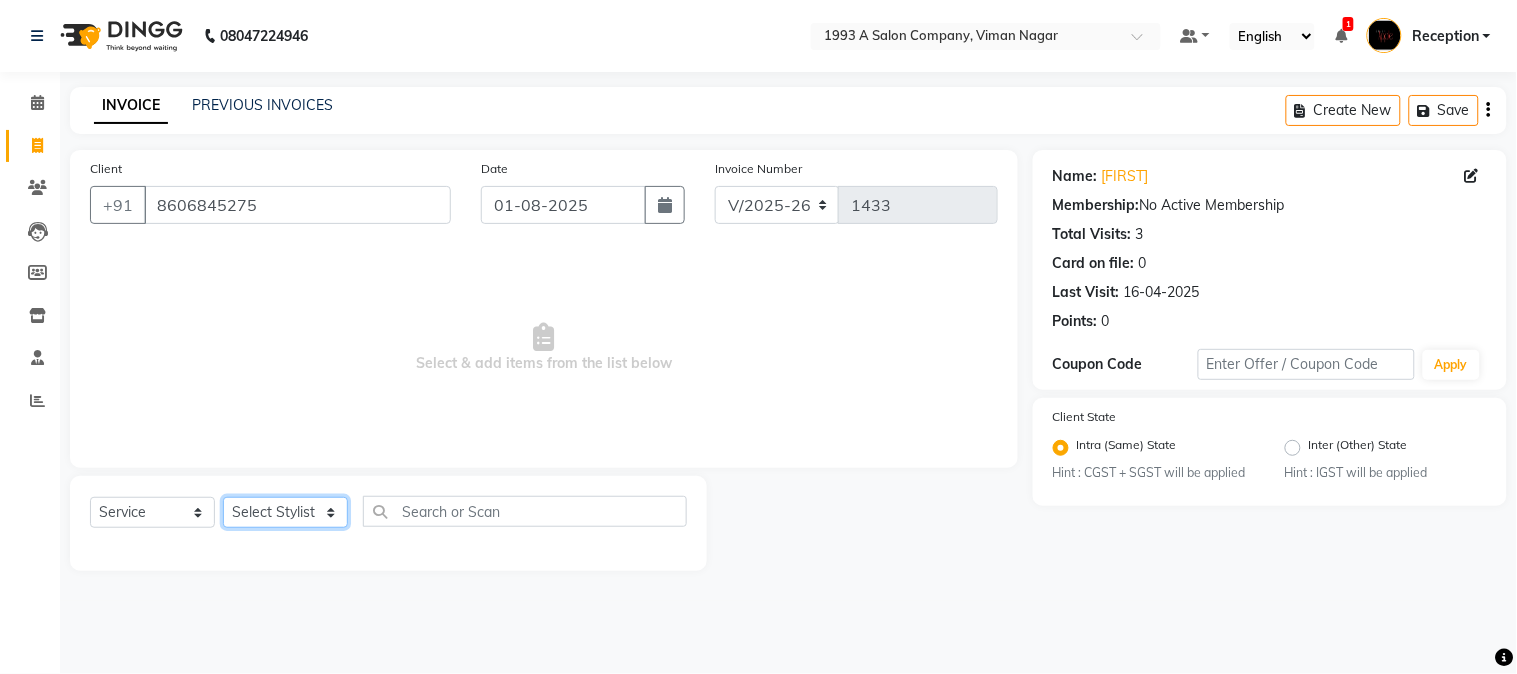 click on "Select Stylist [FIRST] [LAST] [FIRST] [LAST]  Reception  [FIRST] [LAST] [FIRST] [LAST] [FIRST] Training Department [FIRST] [LAST] [FIRST] Sir" 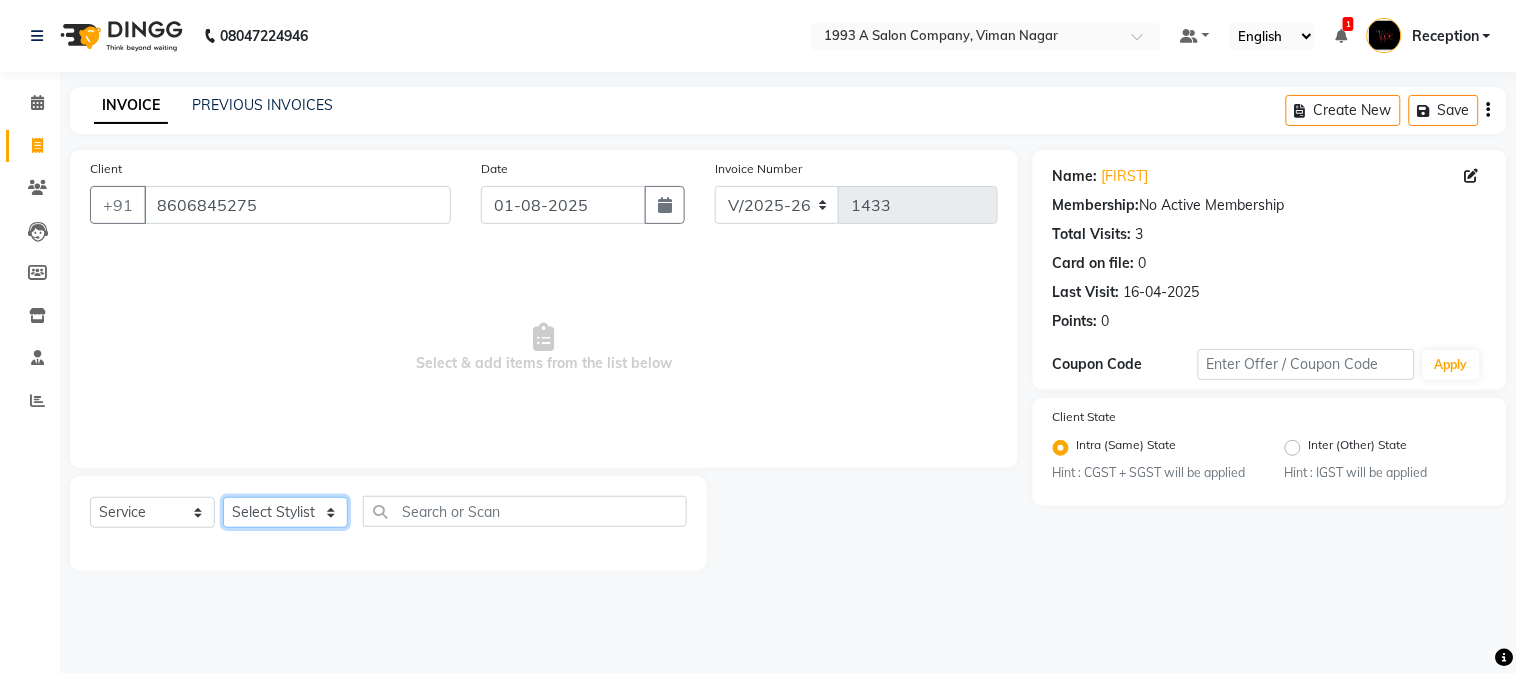 drag, startPoint x: 262, startPoint y: 518, endPoint x: 265, endPoint y: 495, distance: 23.194826 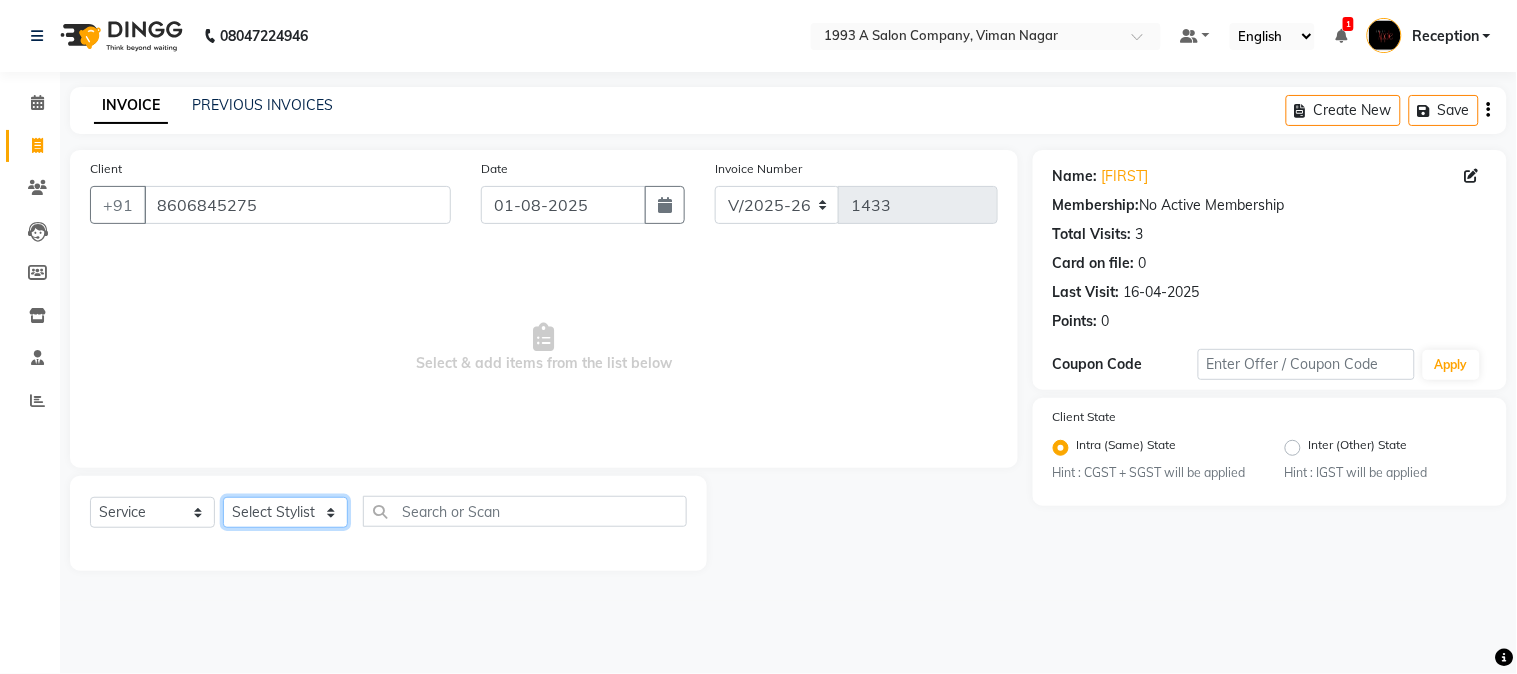 select on "41565" 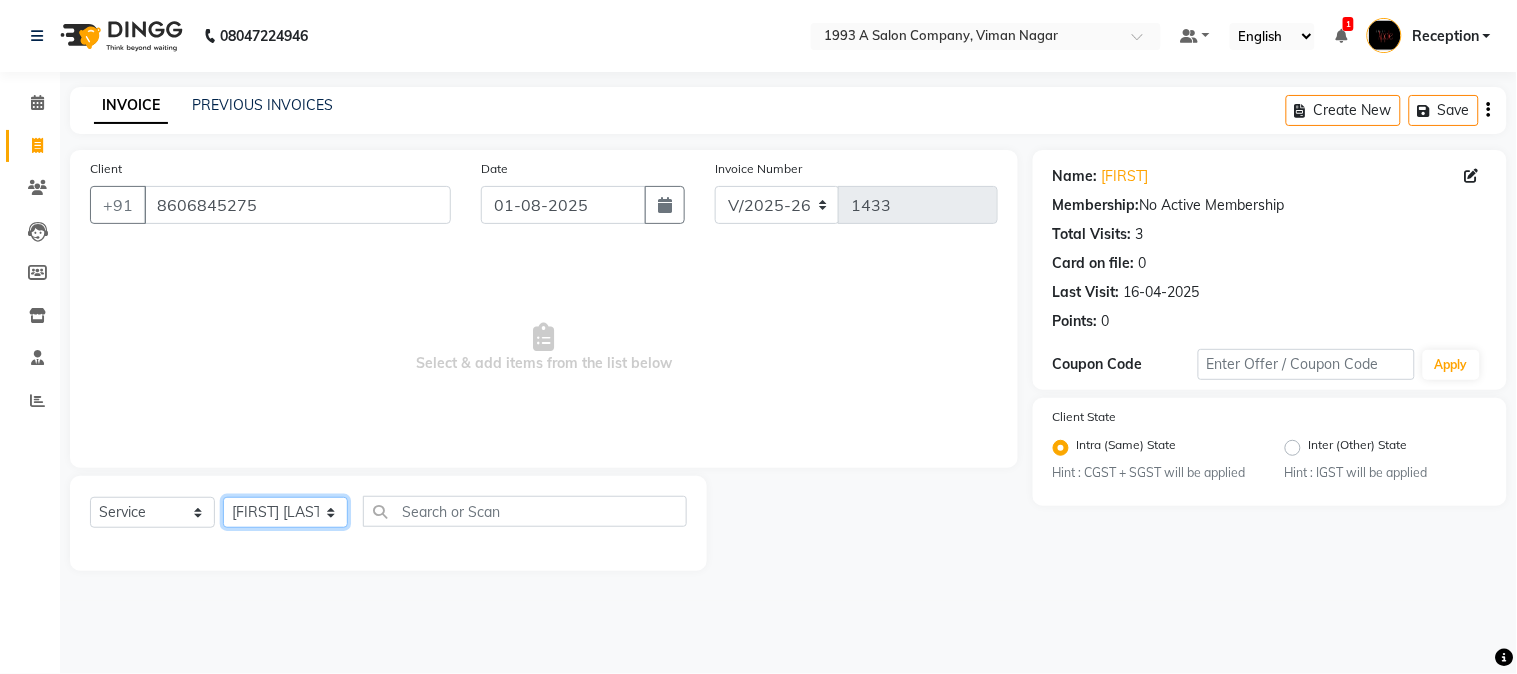 click on "Select Stylist [FIRST] [LAST] [FIRST] [LAST]  Reception  [FIRST] [LAST] [FIRST] [LAST] [FIRST] Training Department [FIRST] [LAST] [FIRST] Sir" 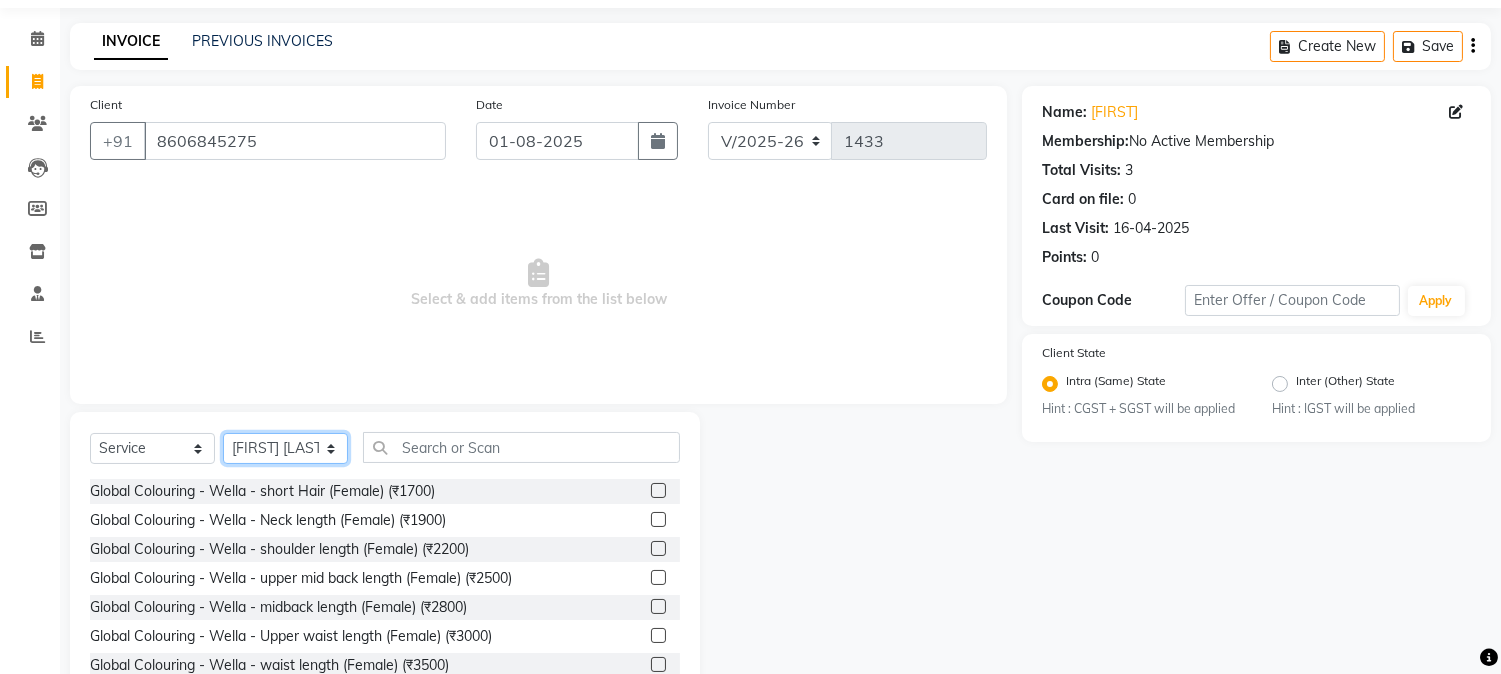 scroll, scrollTop: 126, scrollLeft: 0, axis: vertical 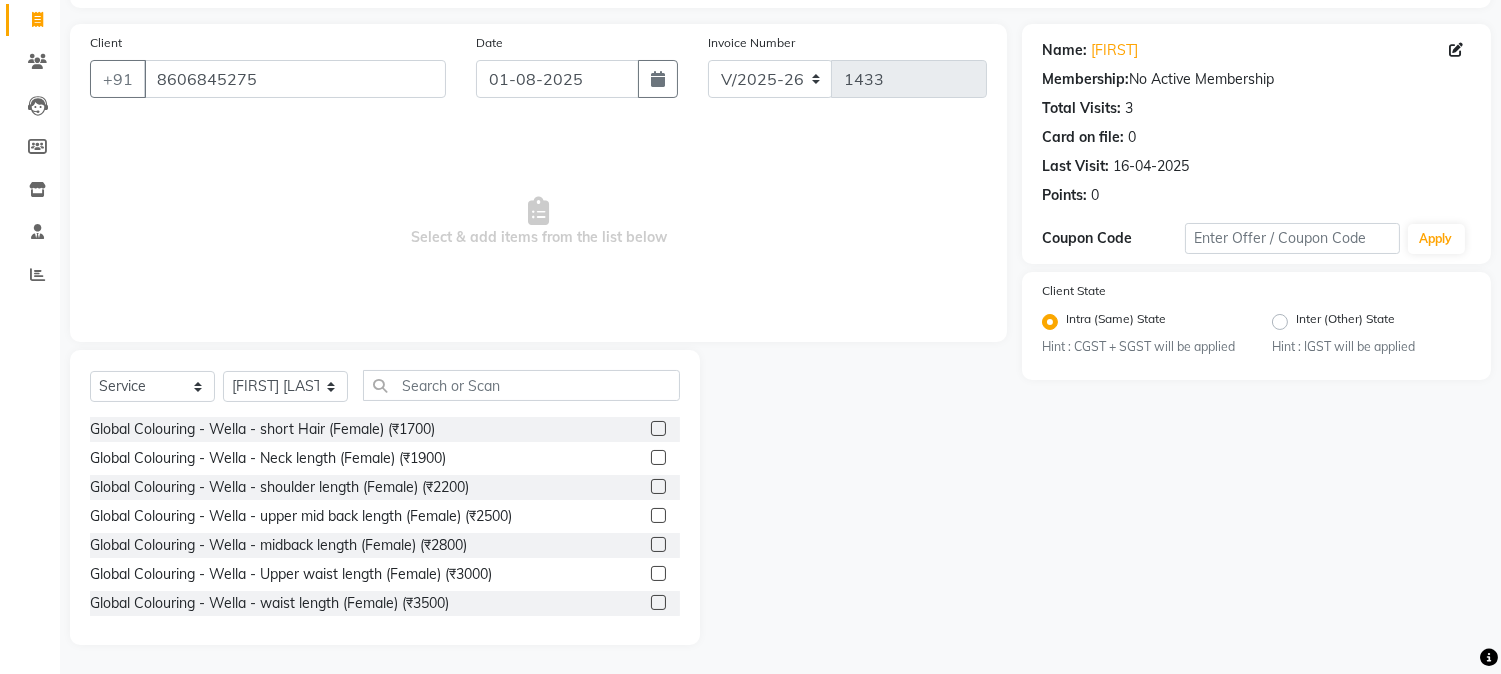 drag, startPoint x: 491, startPoint y: 356, endPoint x: 491, endPoint y: 384, distance: 28 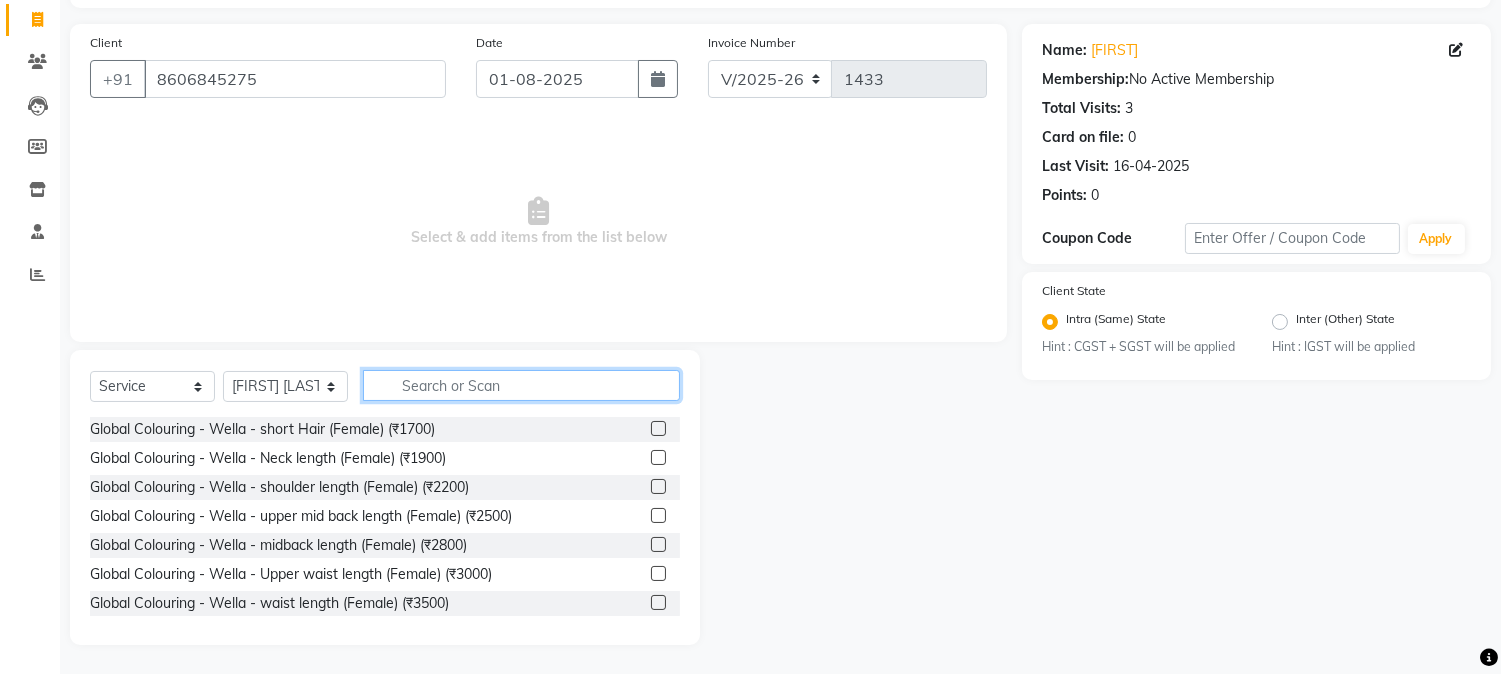 click 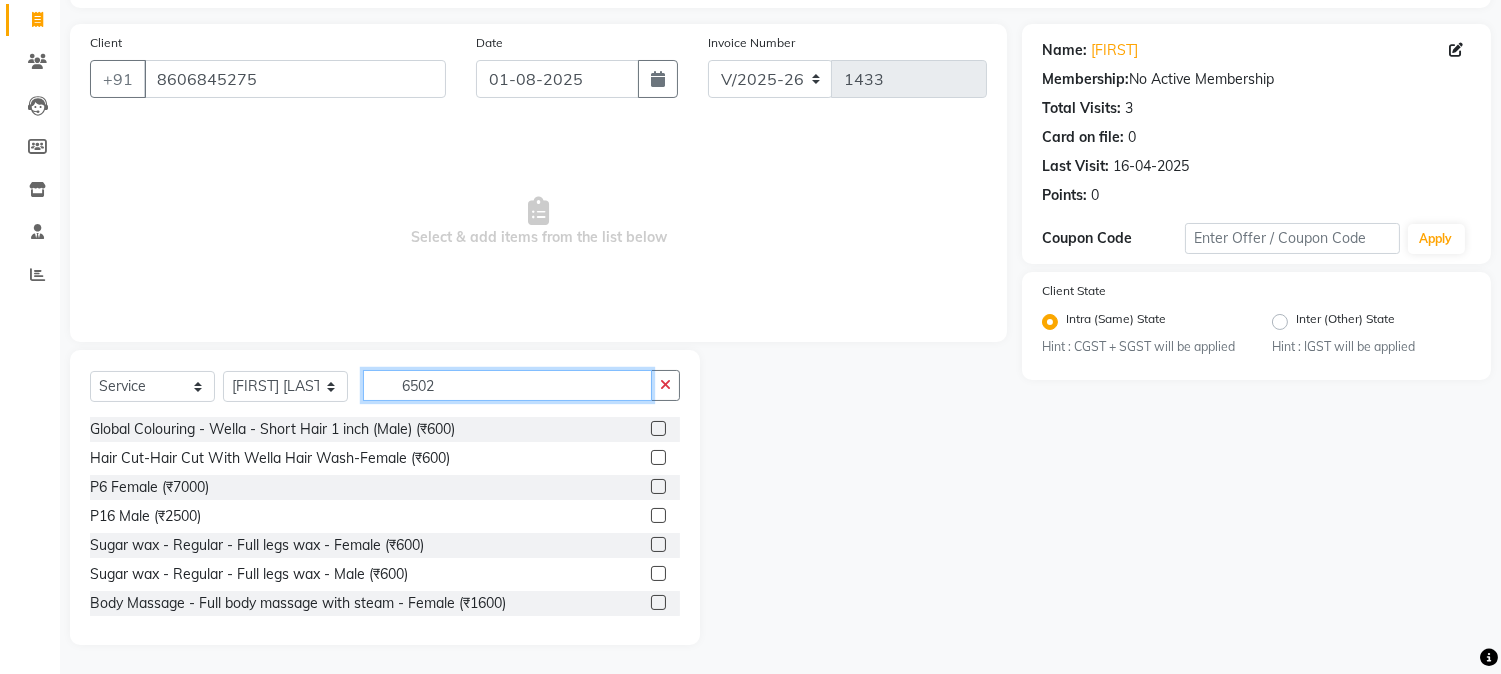 scroll, scrollTop: 0, scrollLeft: 0, axis: both 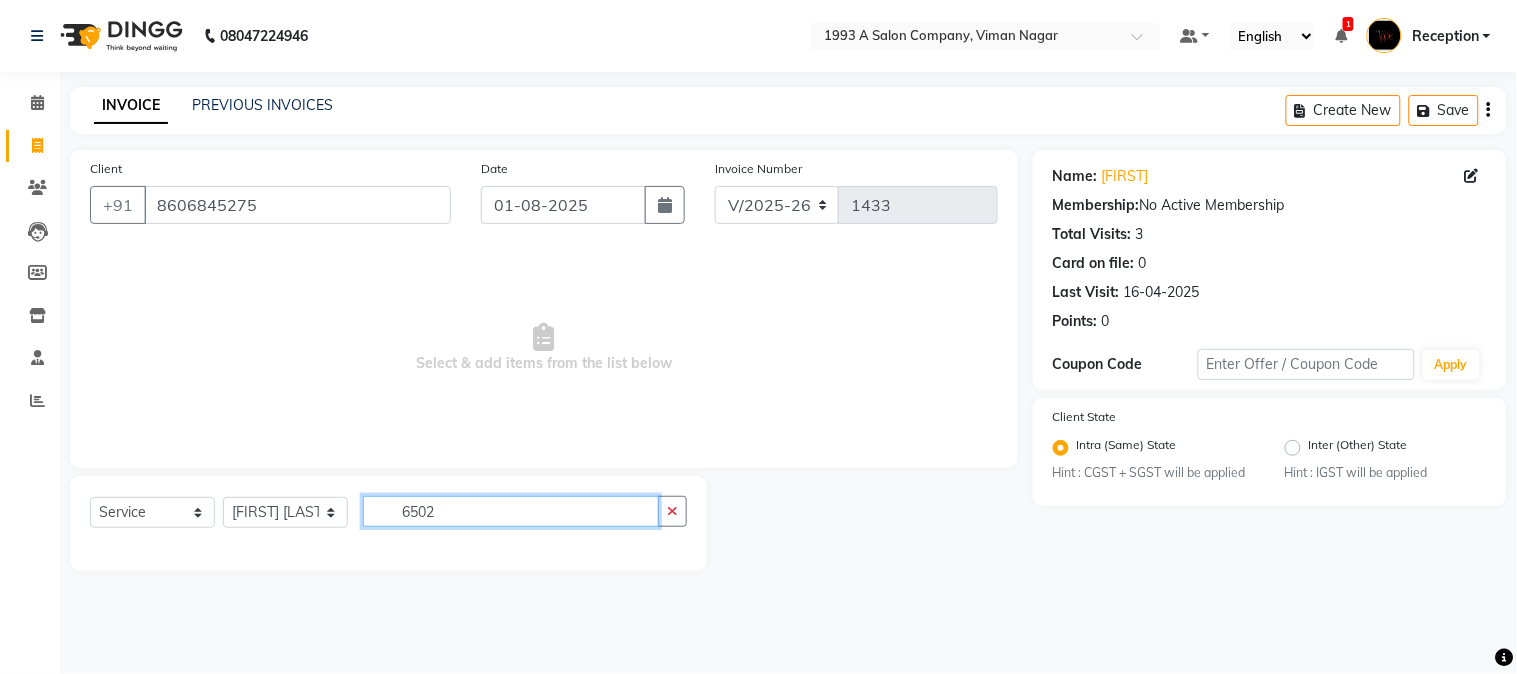 click on "6502" 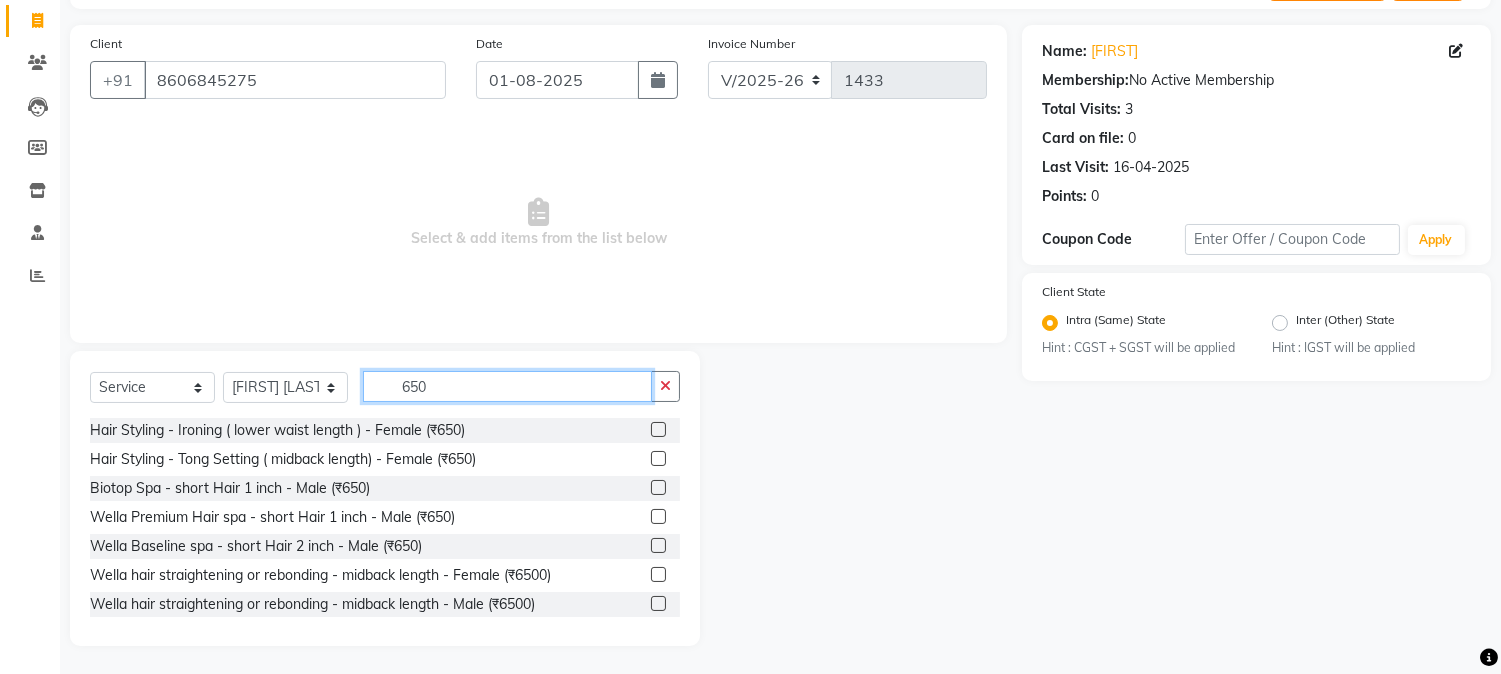 scroll, scrollTop: 126, scrollLeft: 0, axis: vertical 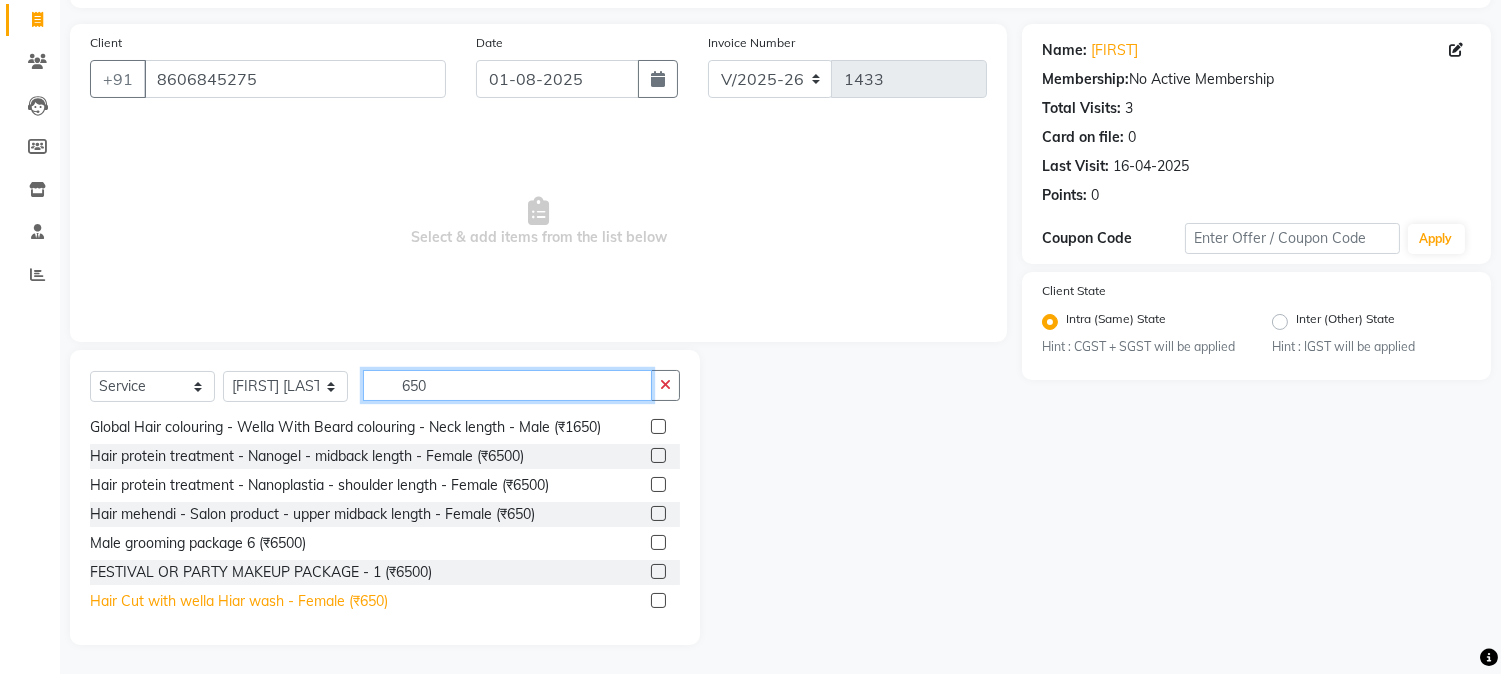 type on "650" 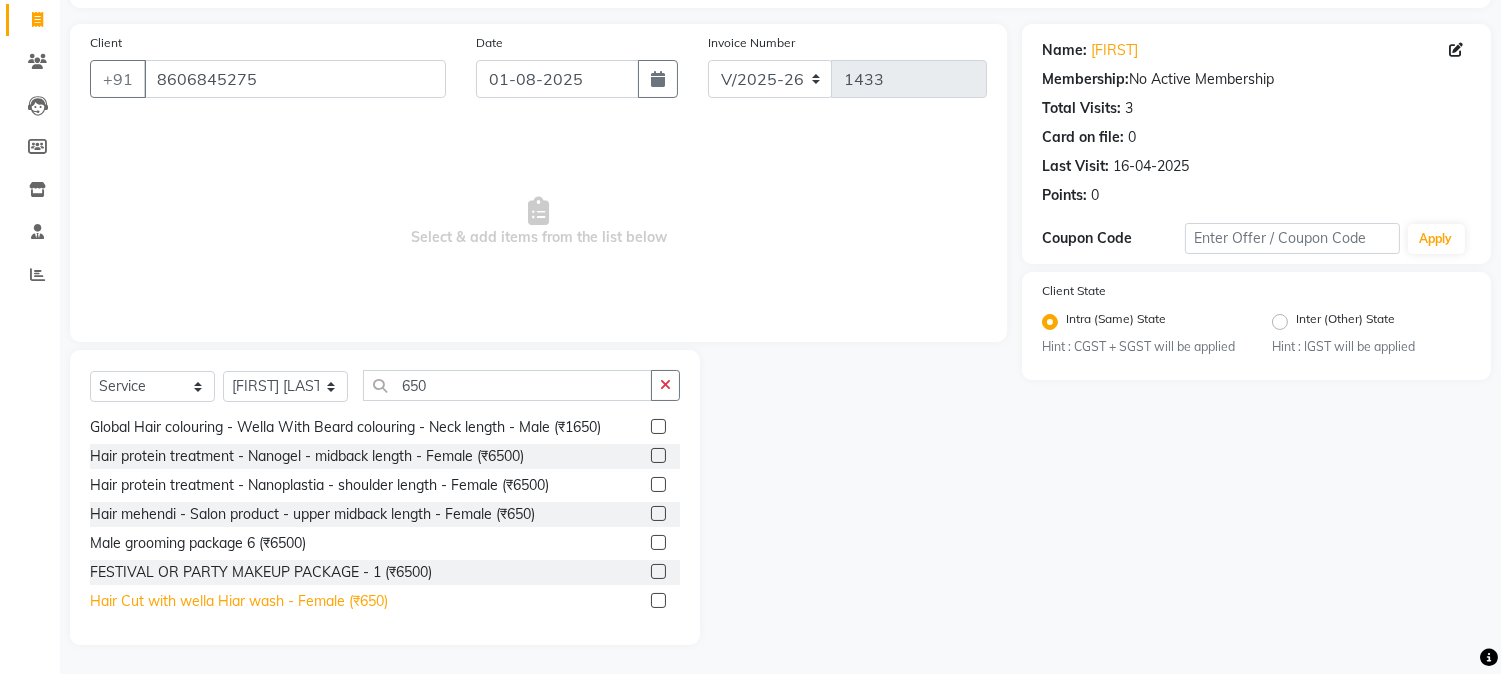 click on "Hair Cut with wella Hiar wash - Female (₹650)" 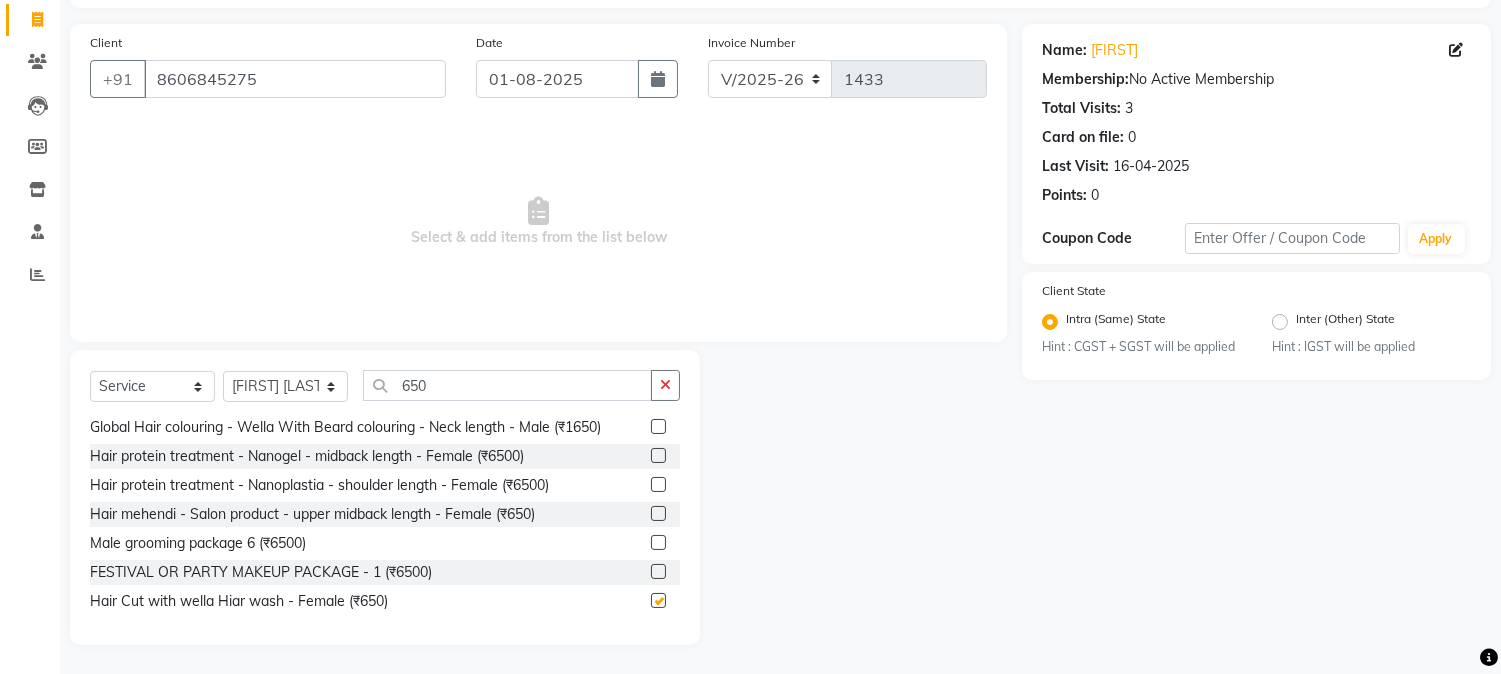 checkbox on "false" 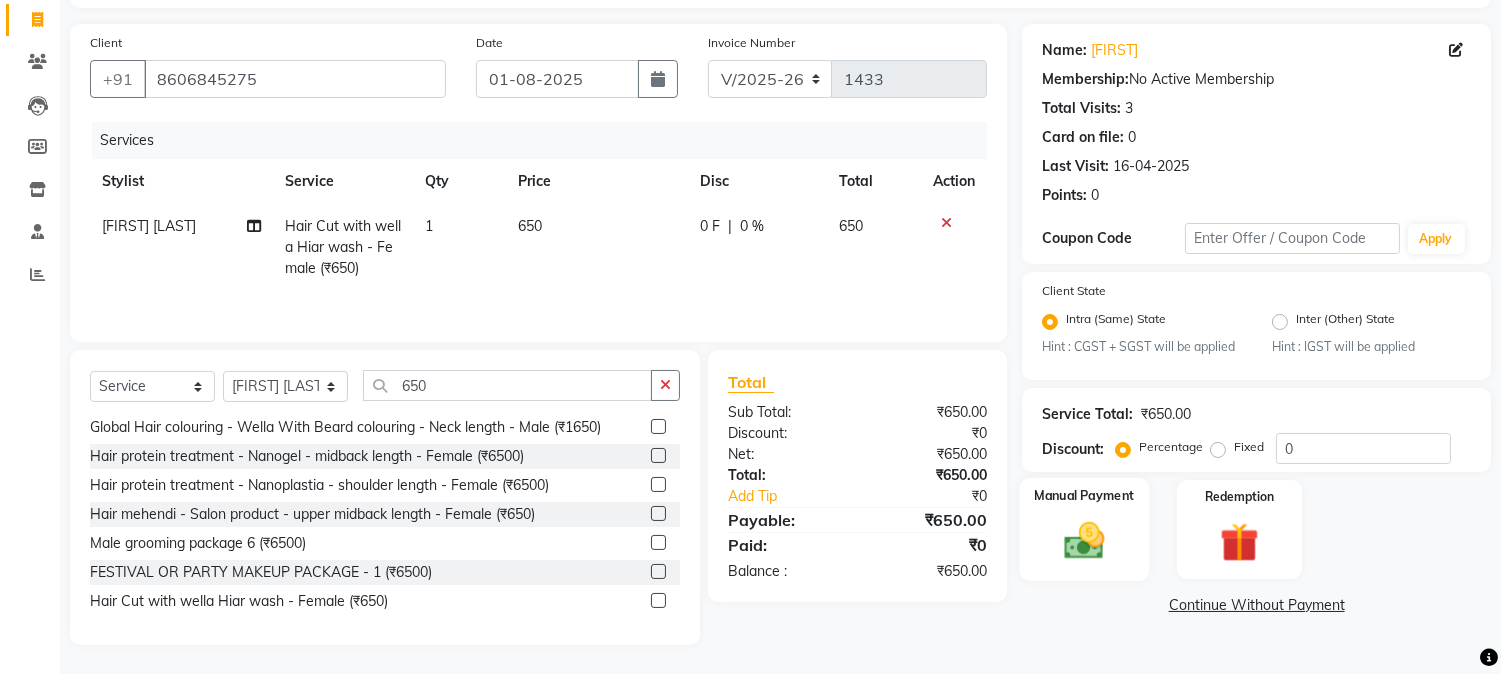 drag, startPoint x: 1077, startPoint y: 517, endPoint x: 1084, endPoint y: 503, distance: 15.652476 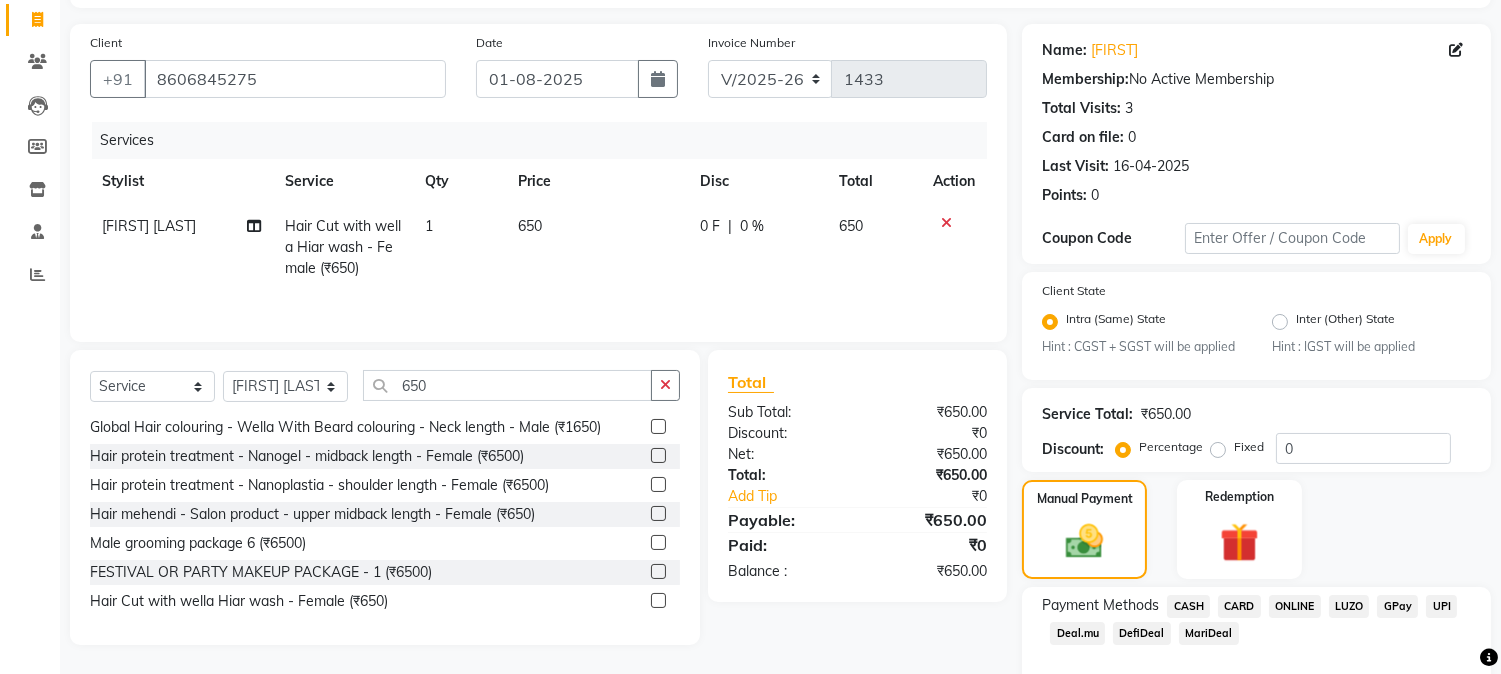 click on "ONLINE" 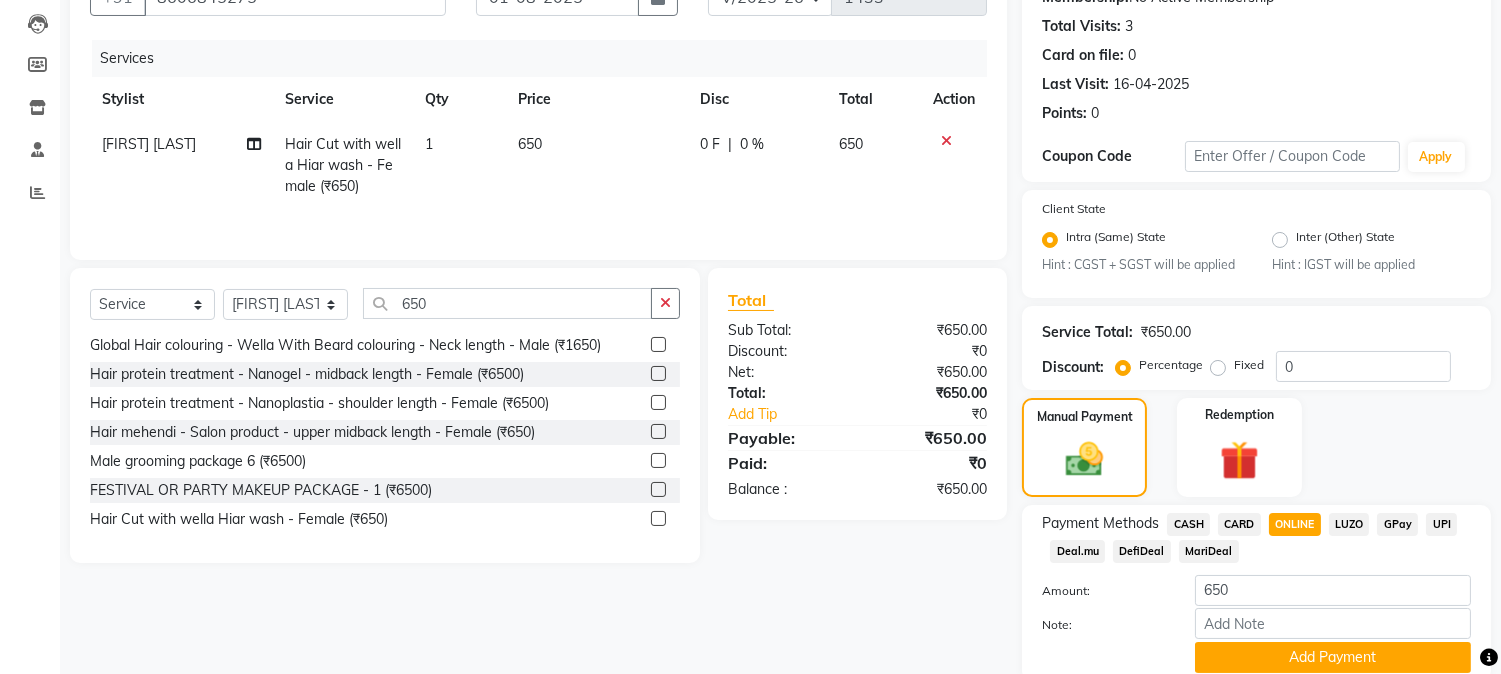 scroll, scrollTop: 286, scrollLeft: 0, axis: vertical 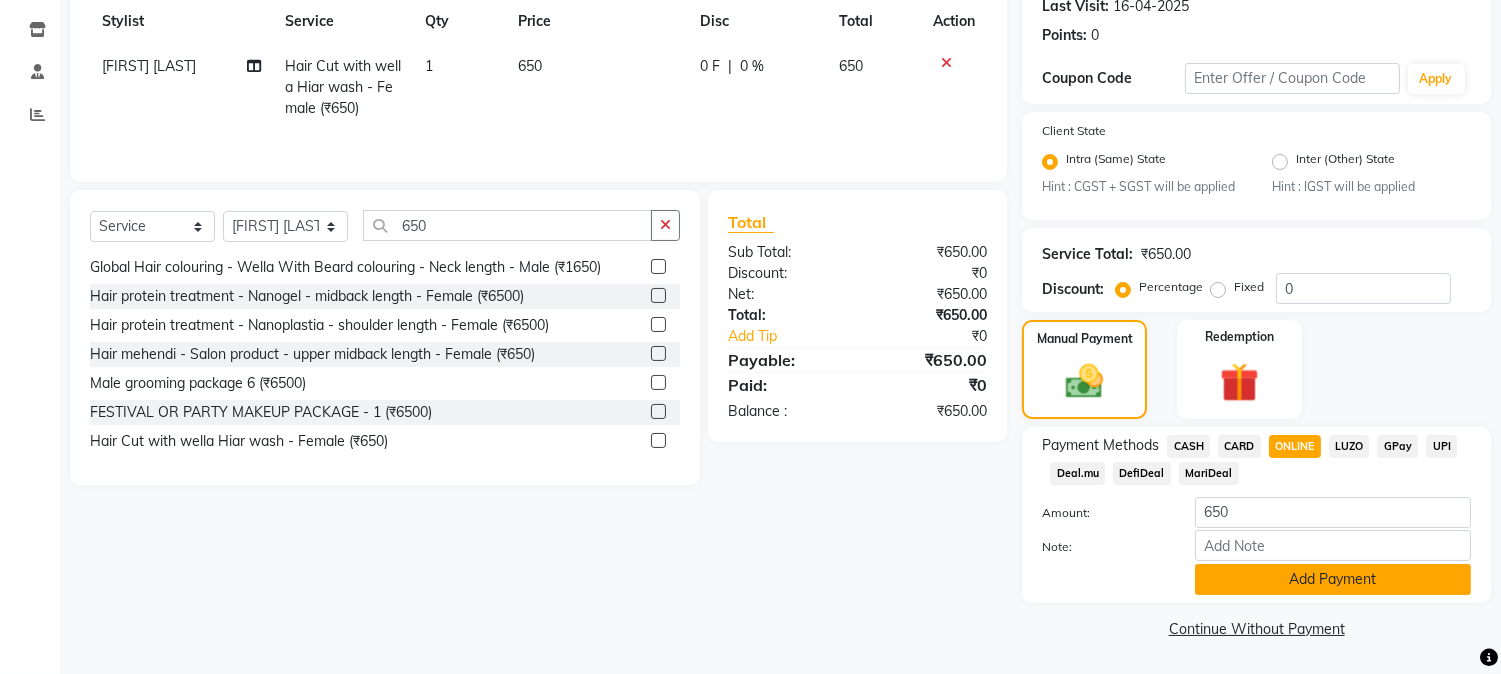 click on "Add Payment" 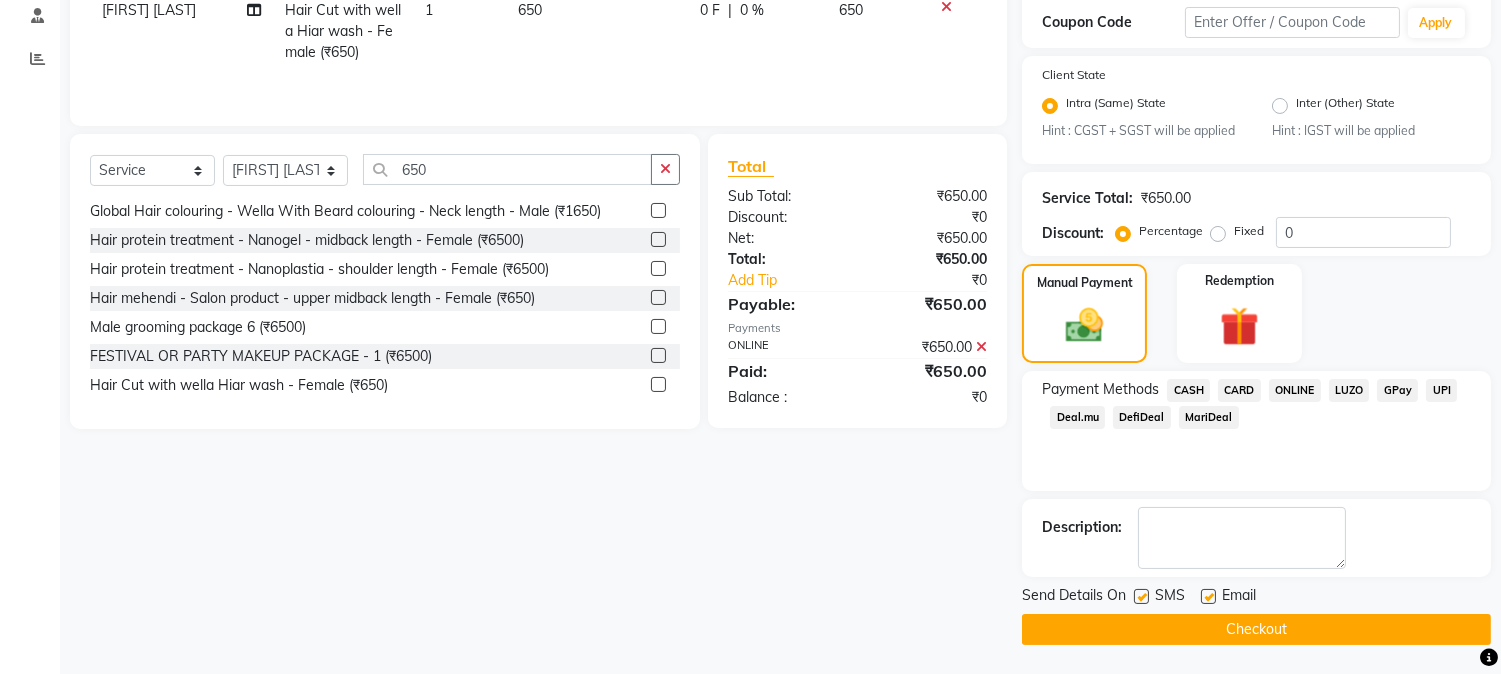 scroll, scrollTop: 343, scrollLeft: 0, axis: vertical 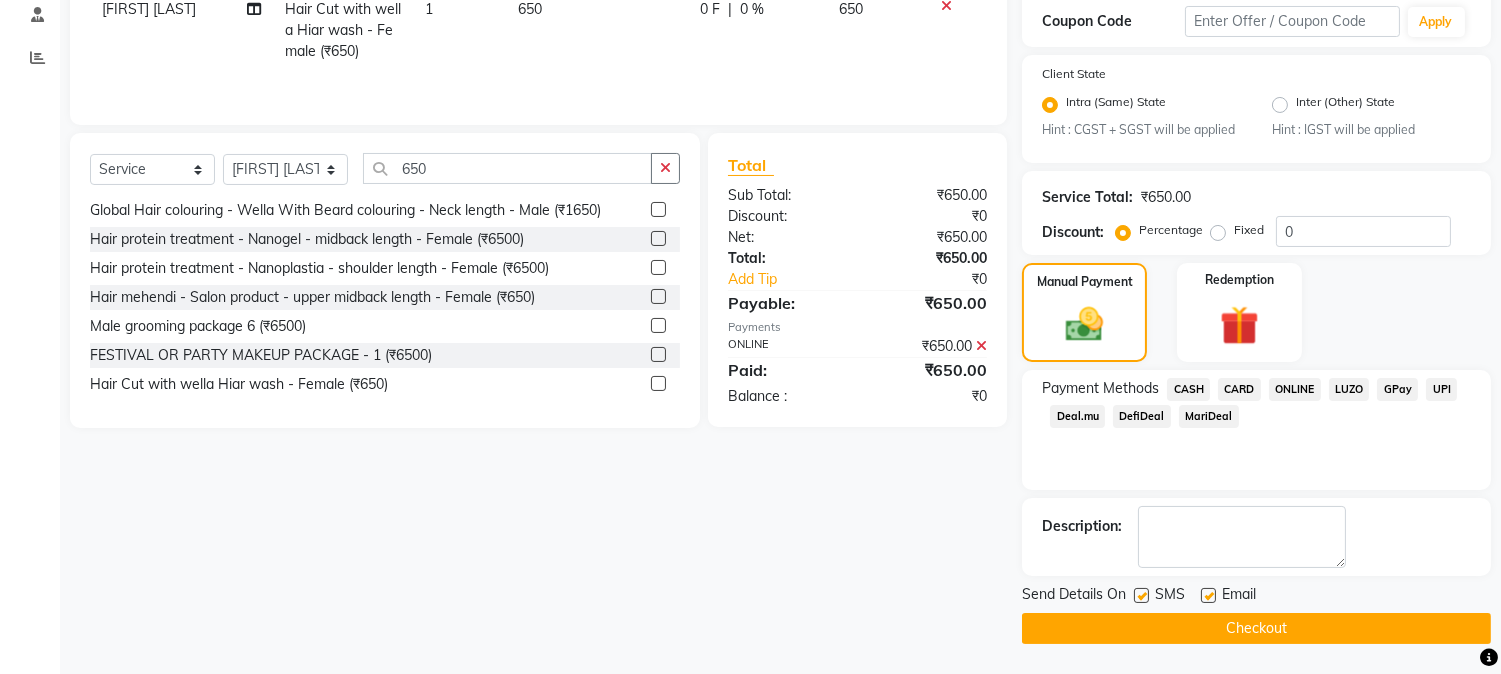 click on "Checkout" 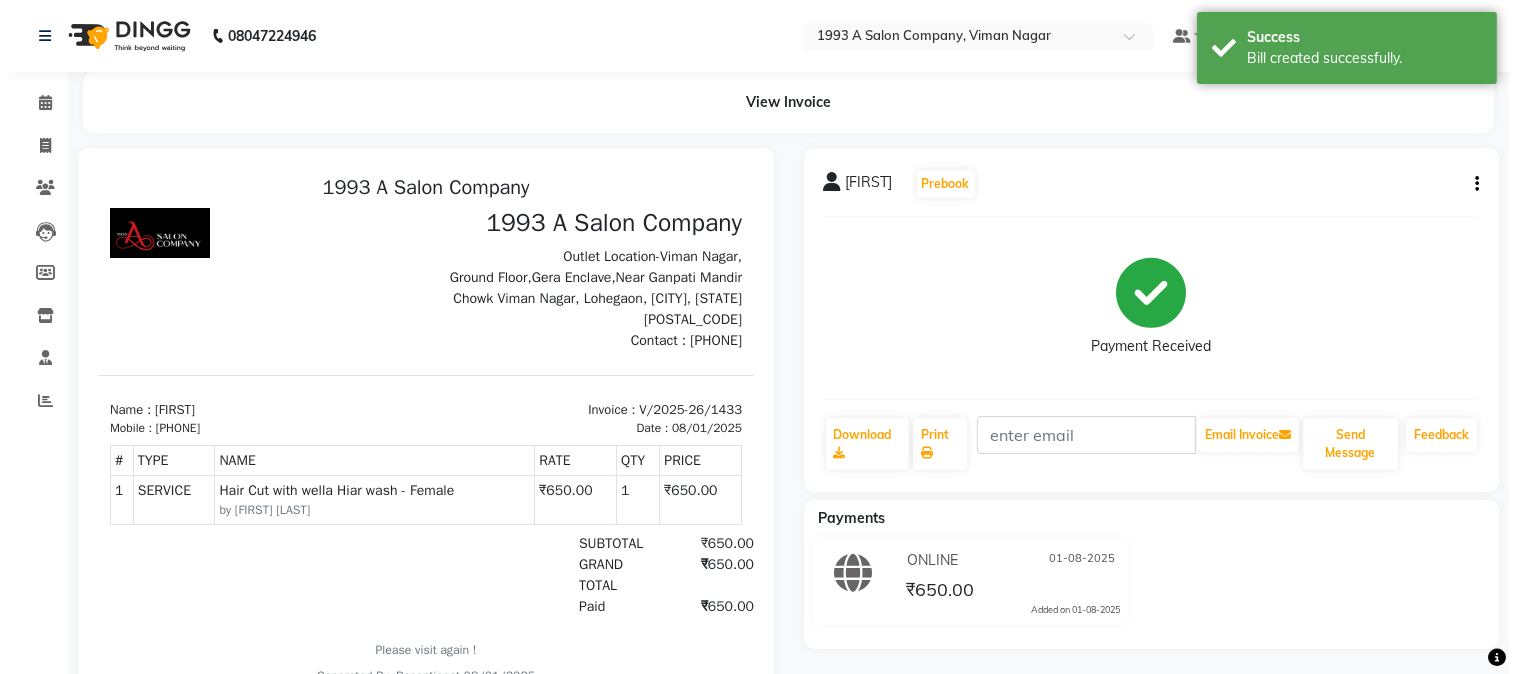 scroll, scrollTop: 0, scrollLeft: 0, axis: both 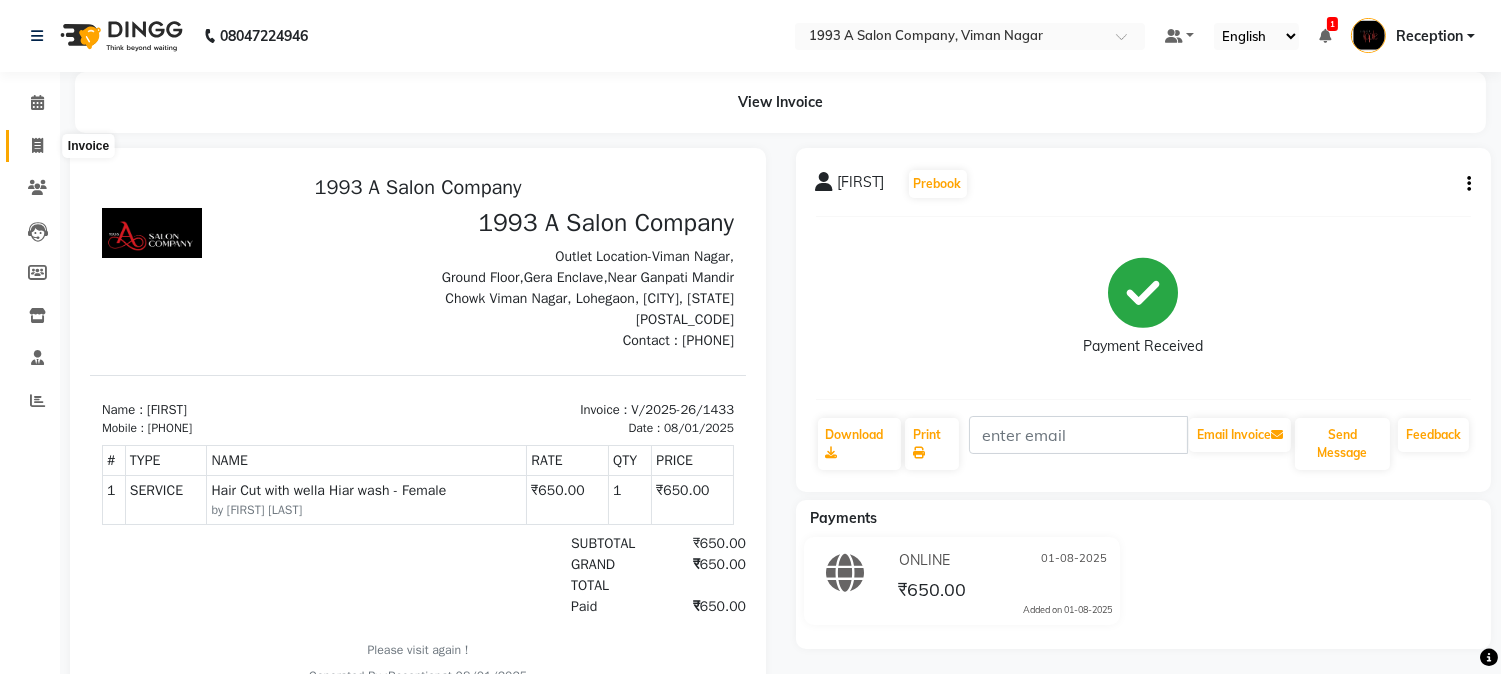 click 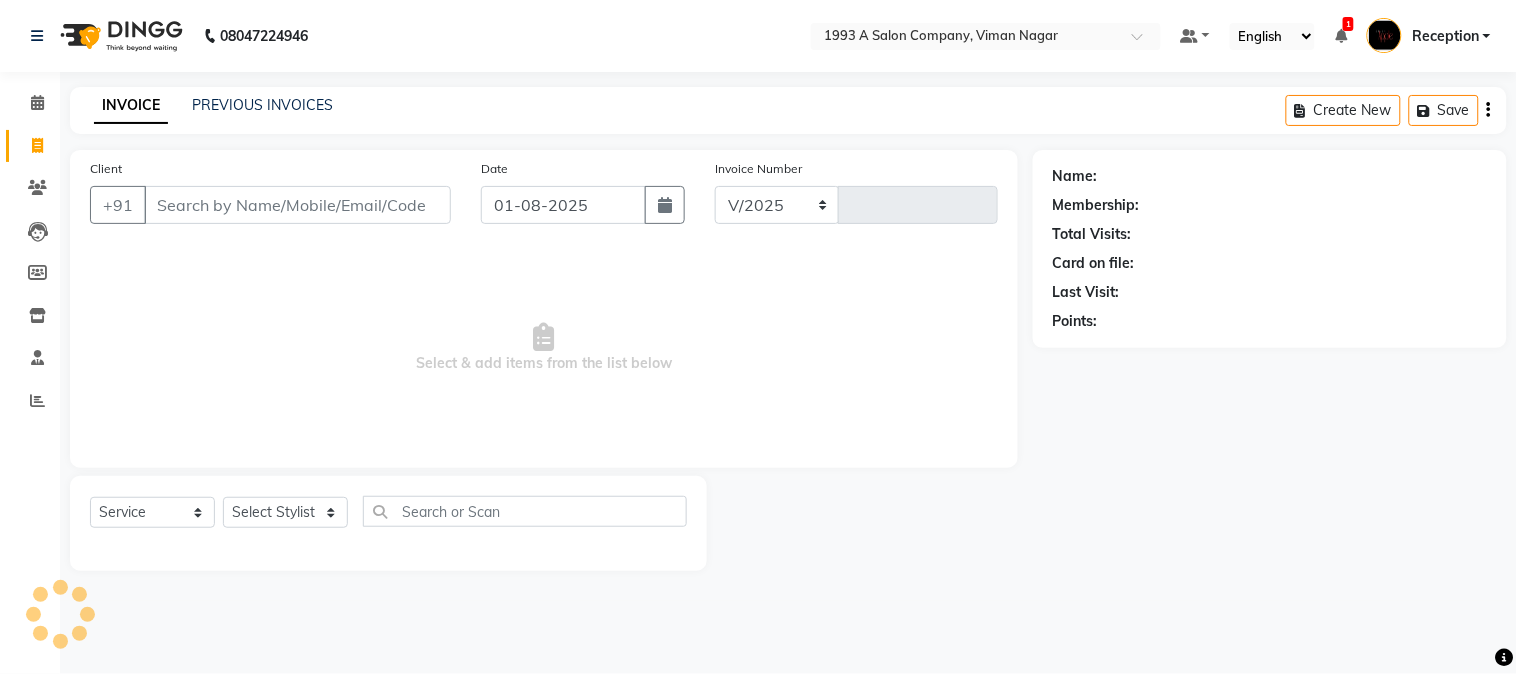 select on "144" 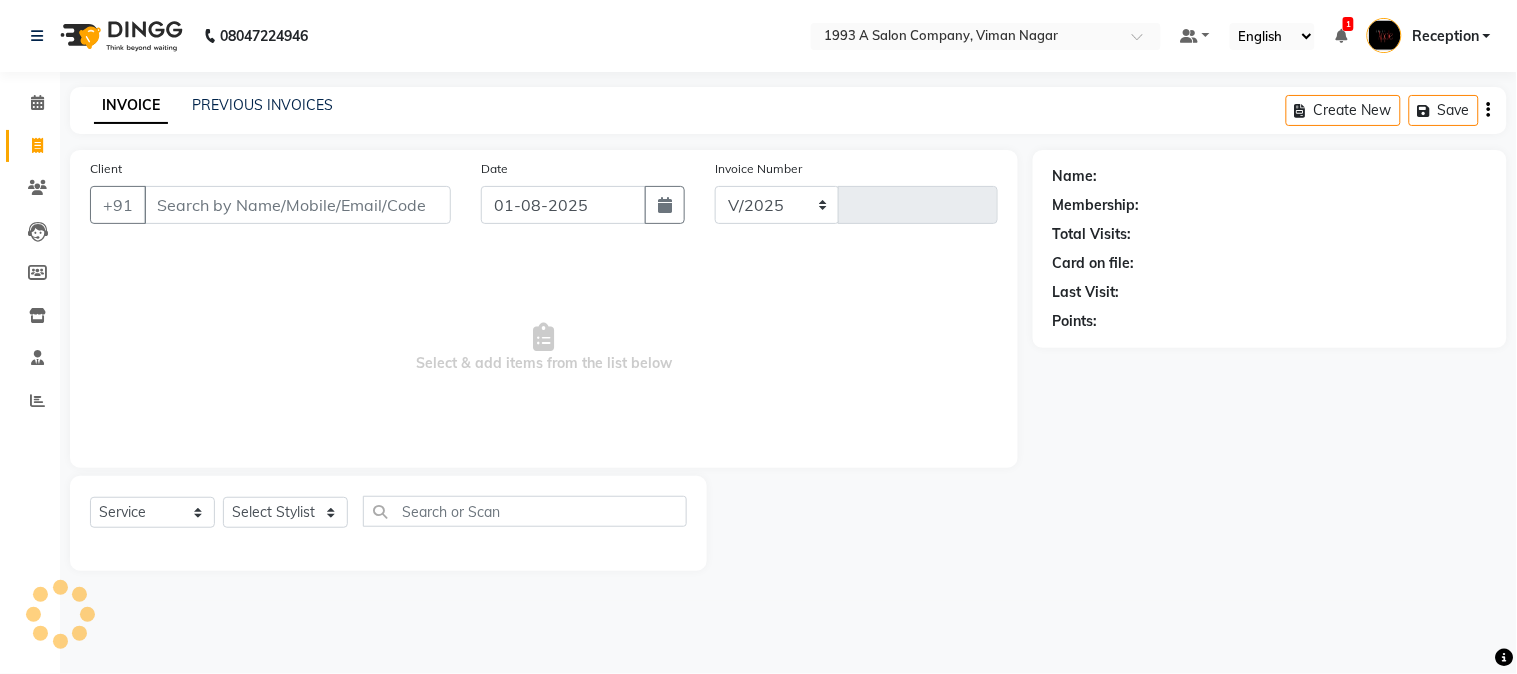 type on "1434" 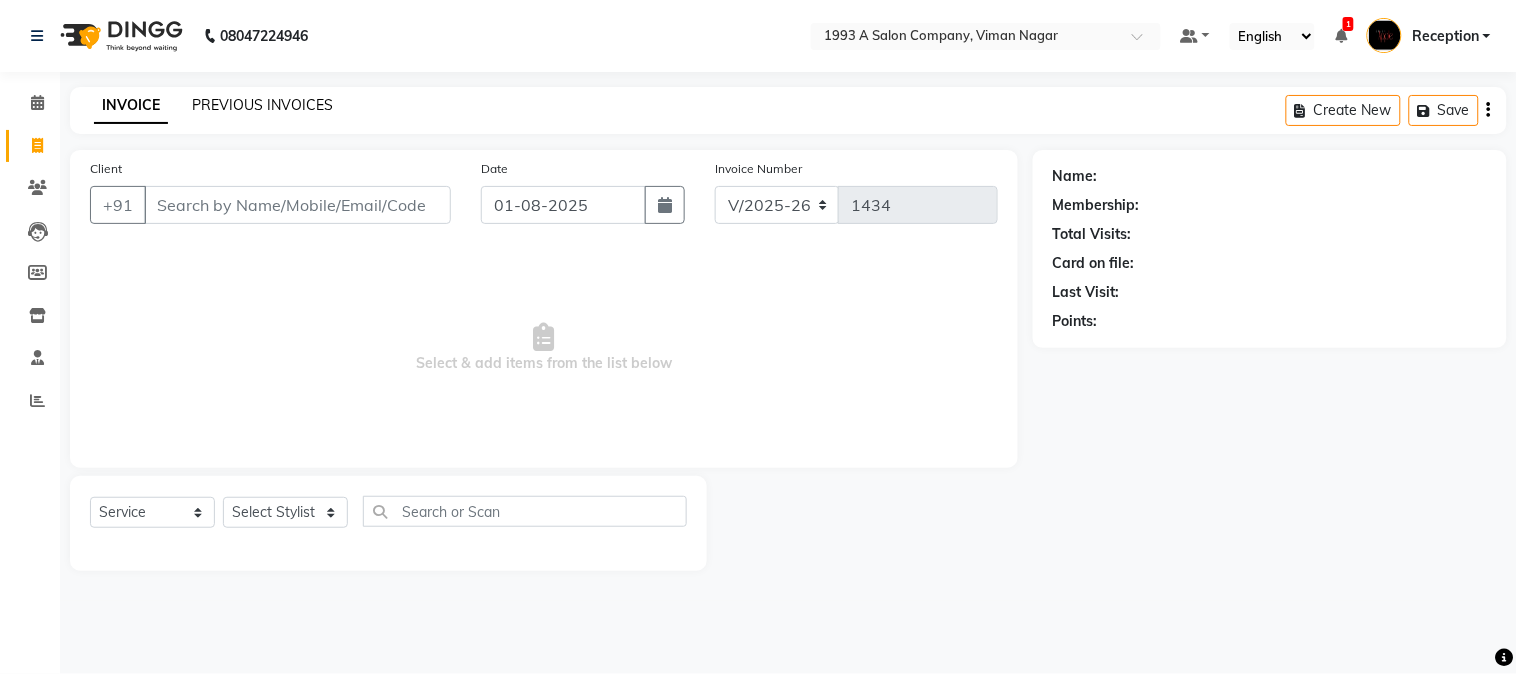 click on "PREVIOUS INVOICES" 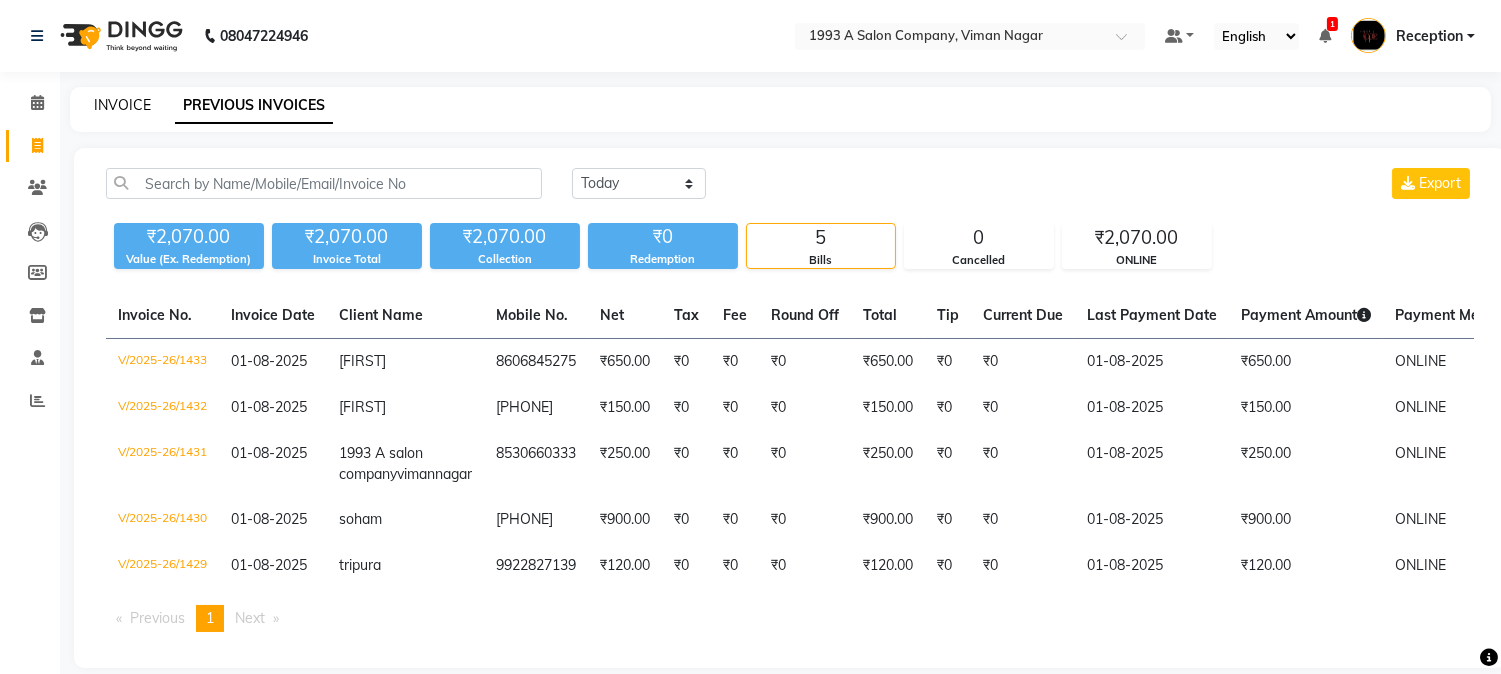 click on "INVOICE" 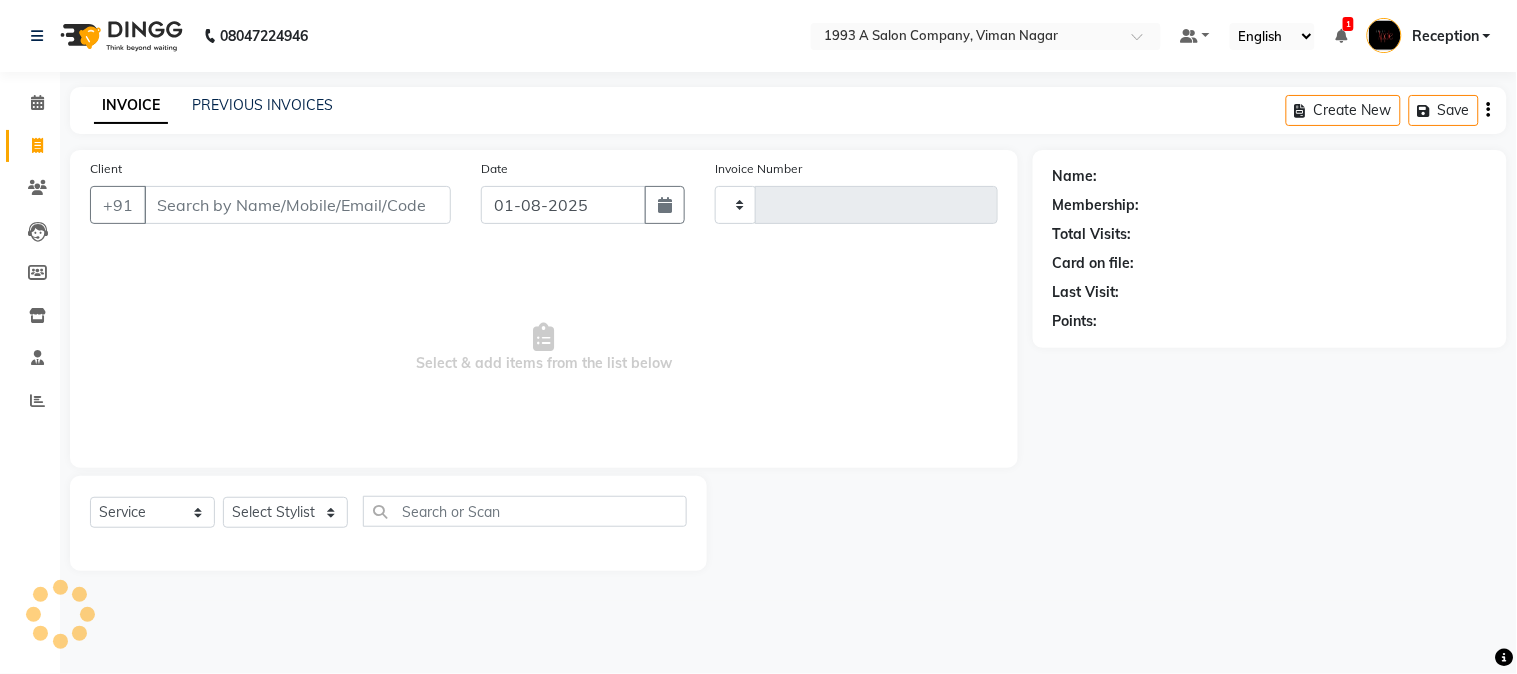 type on "1434" 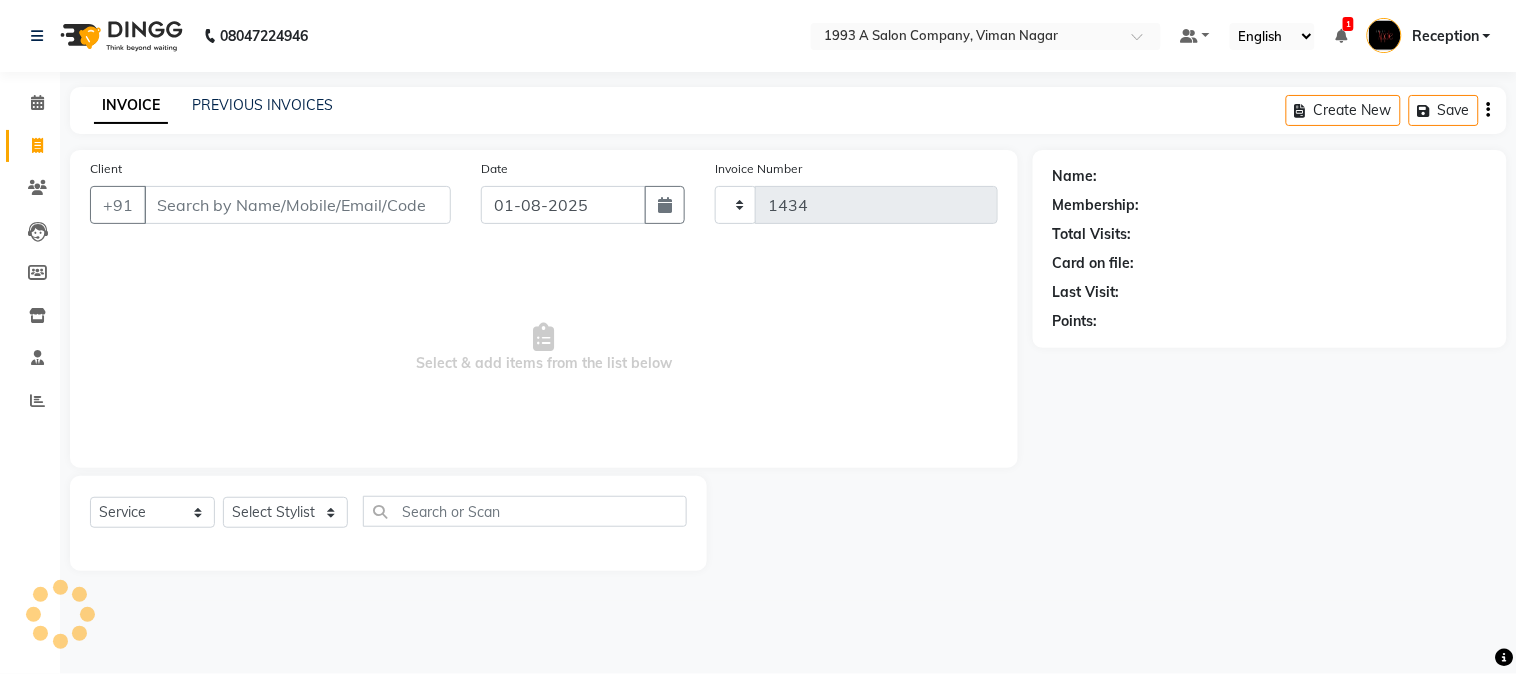 select on "144" 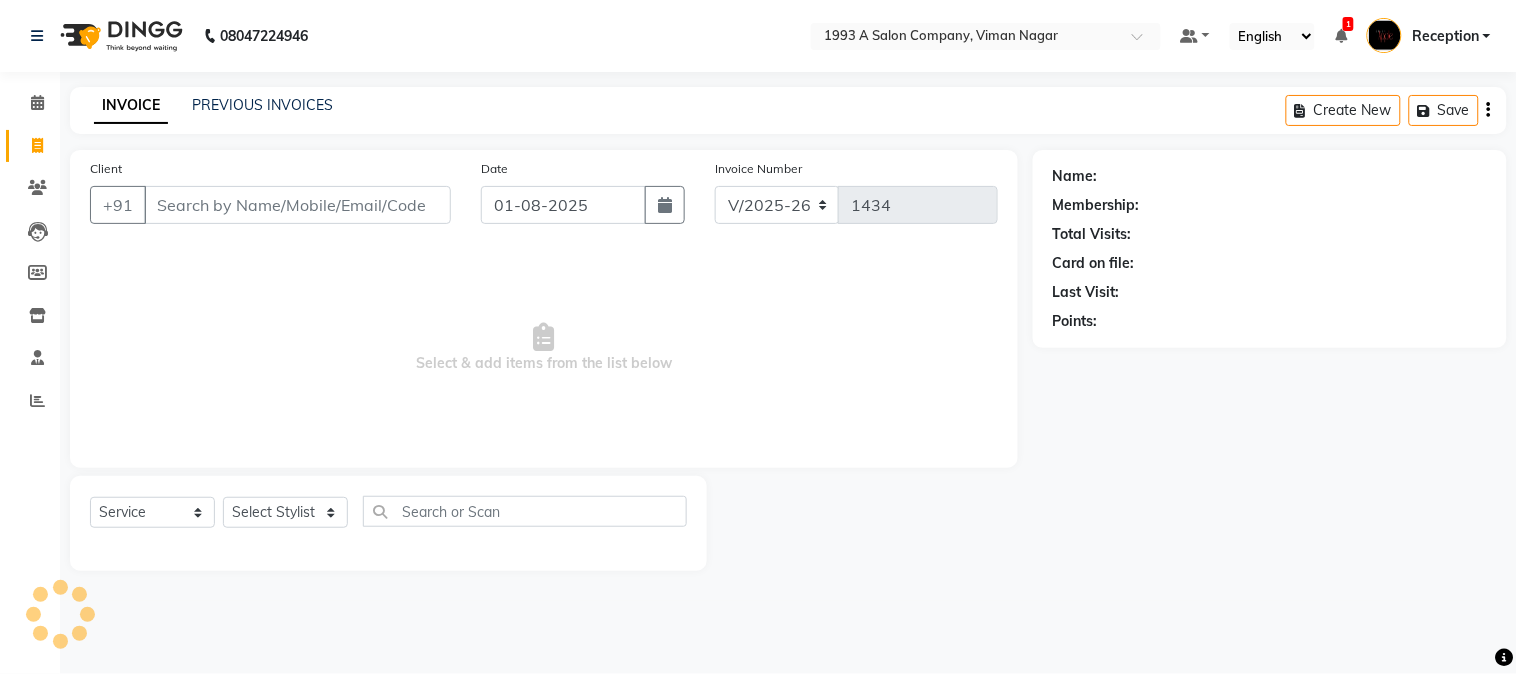 click on "Client" at bounding box center (297, 205) 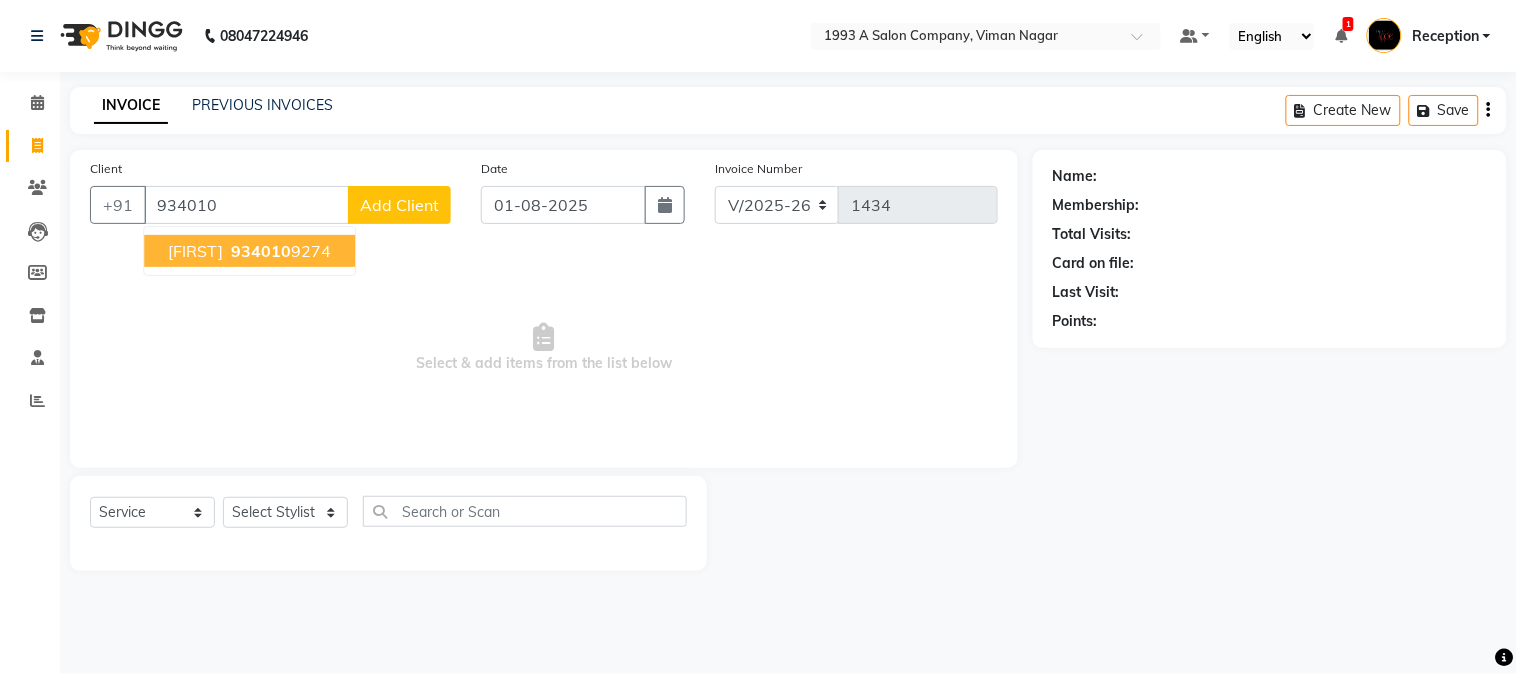 click on "[FIRST] [PHONE]" at bounding box center (249, 251) 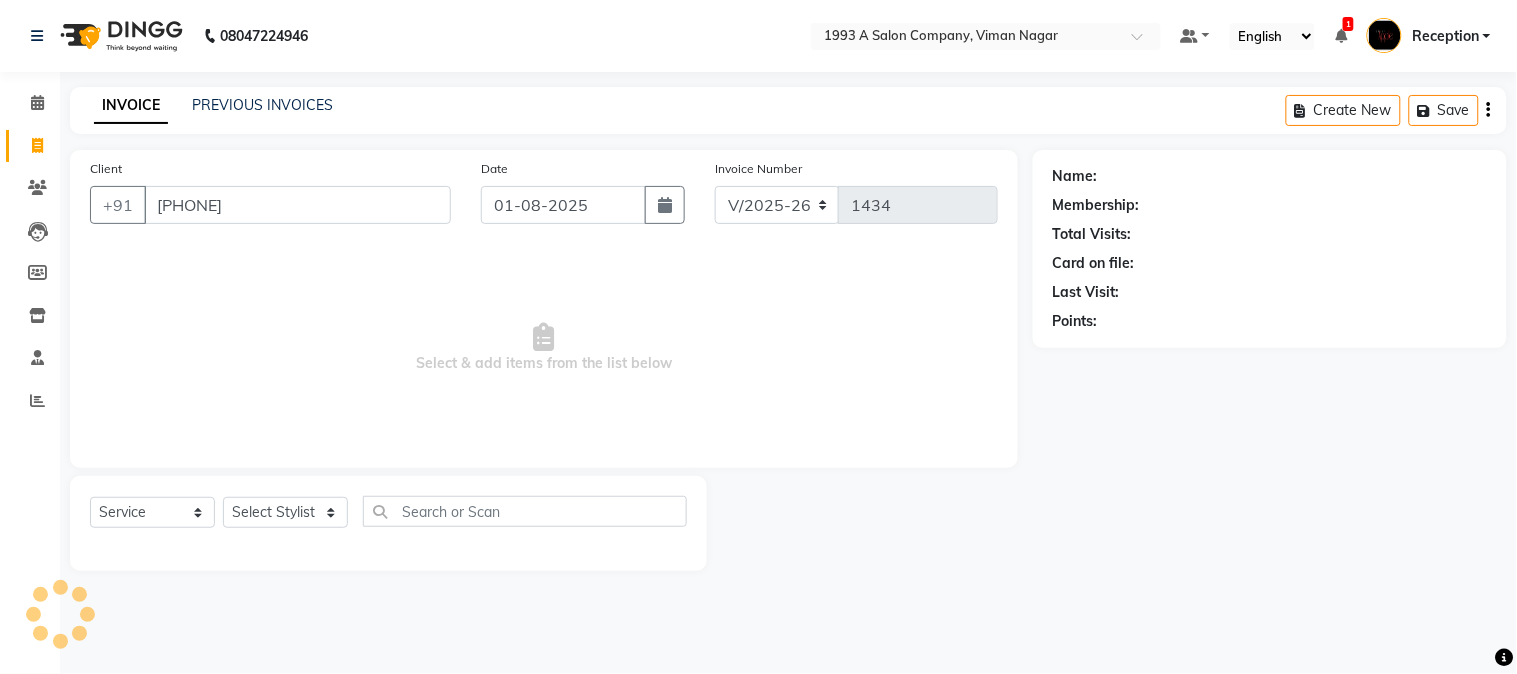 type on "[PHONE]" 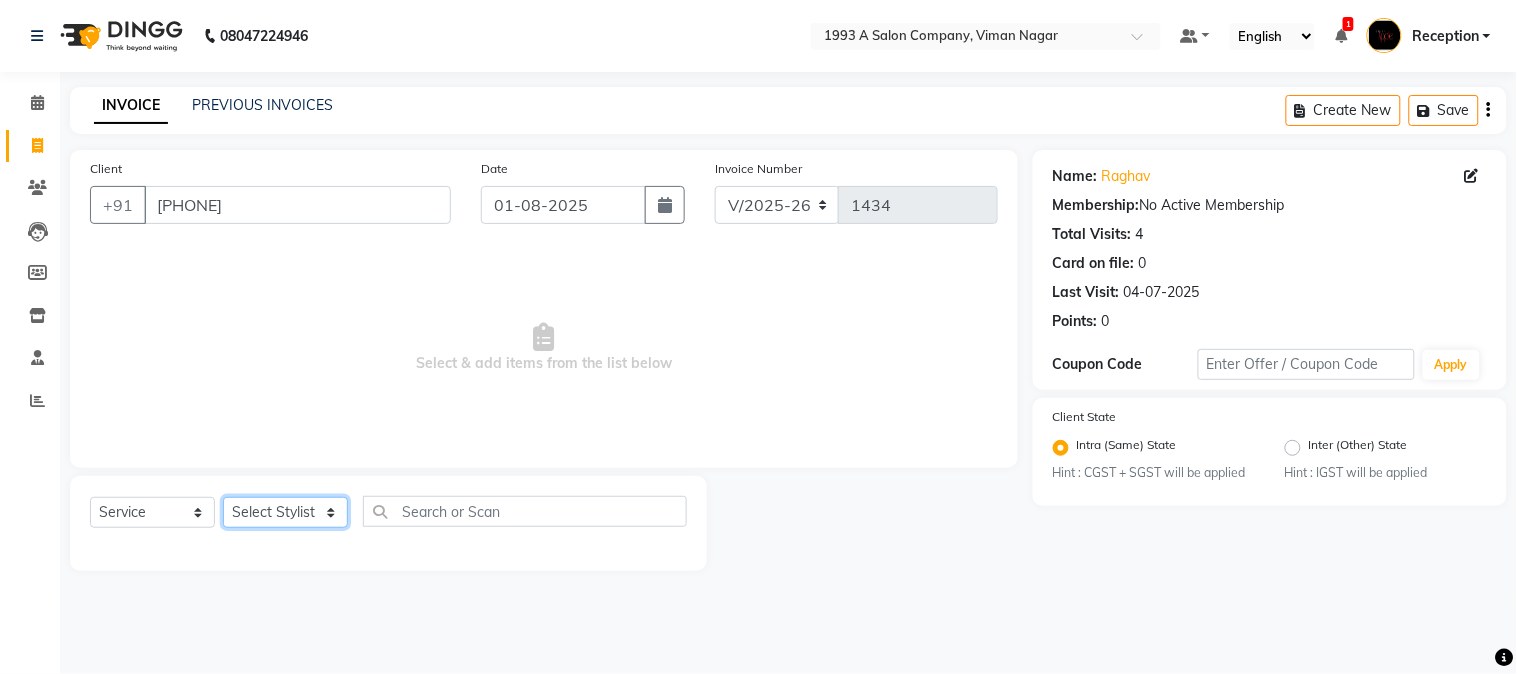 drag, startPoint x: 302, startPoint y: 520, endPoint x: 297, endPoint y: 497, distance: 23.537205 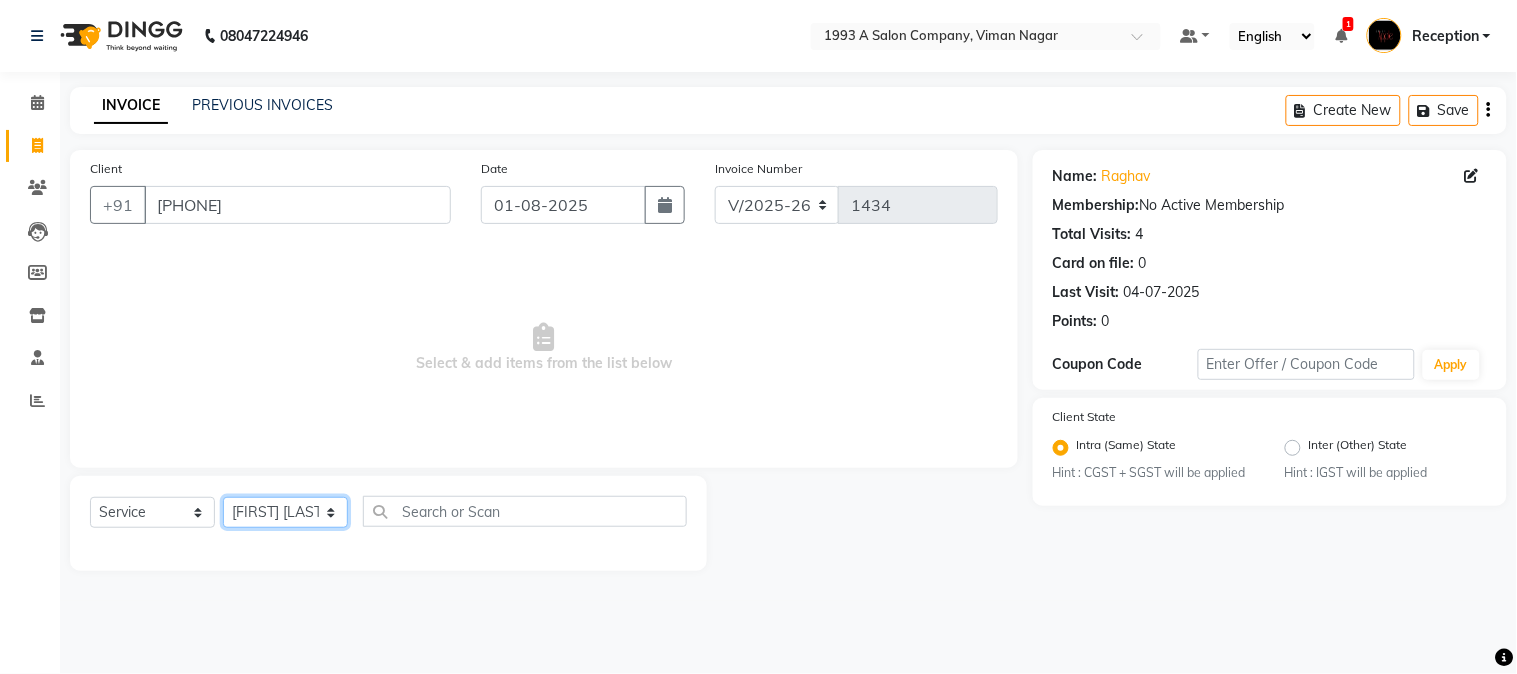 click on "Select Stylist [FIRST] [LAST] [FIRST] [LAST]  Reception  [FIRST] [LAST] [FIRST] [LAST] [FIRST] Training Department [FIRST] [LAST] [FIRST] Sir" 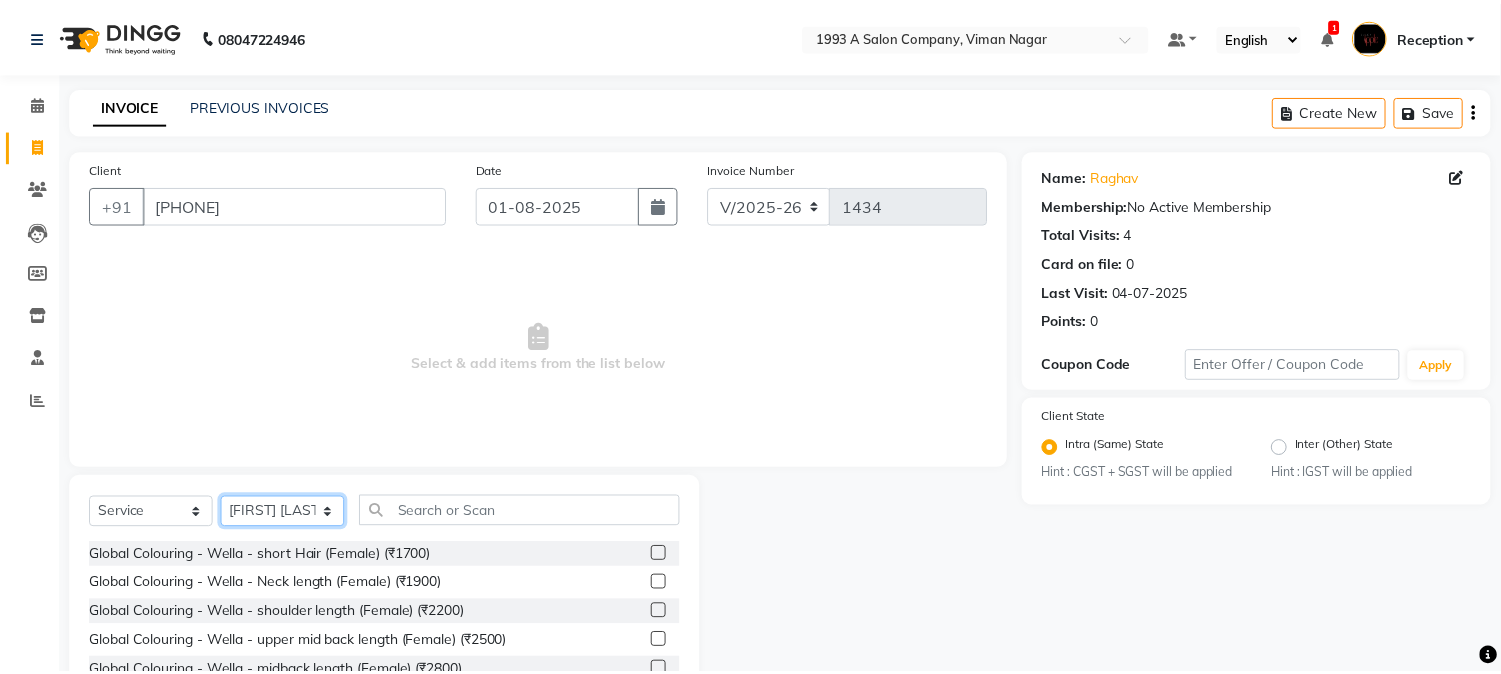 scroll, scrollTop: 126, scrollLeft: 0, axis: vertical 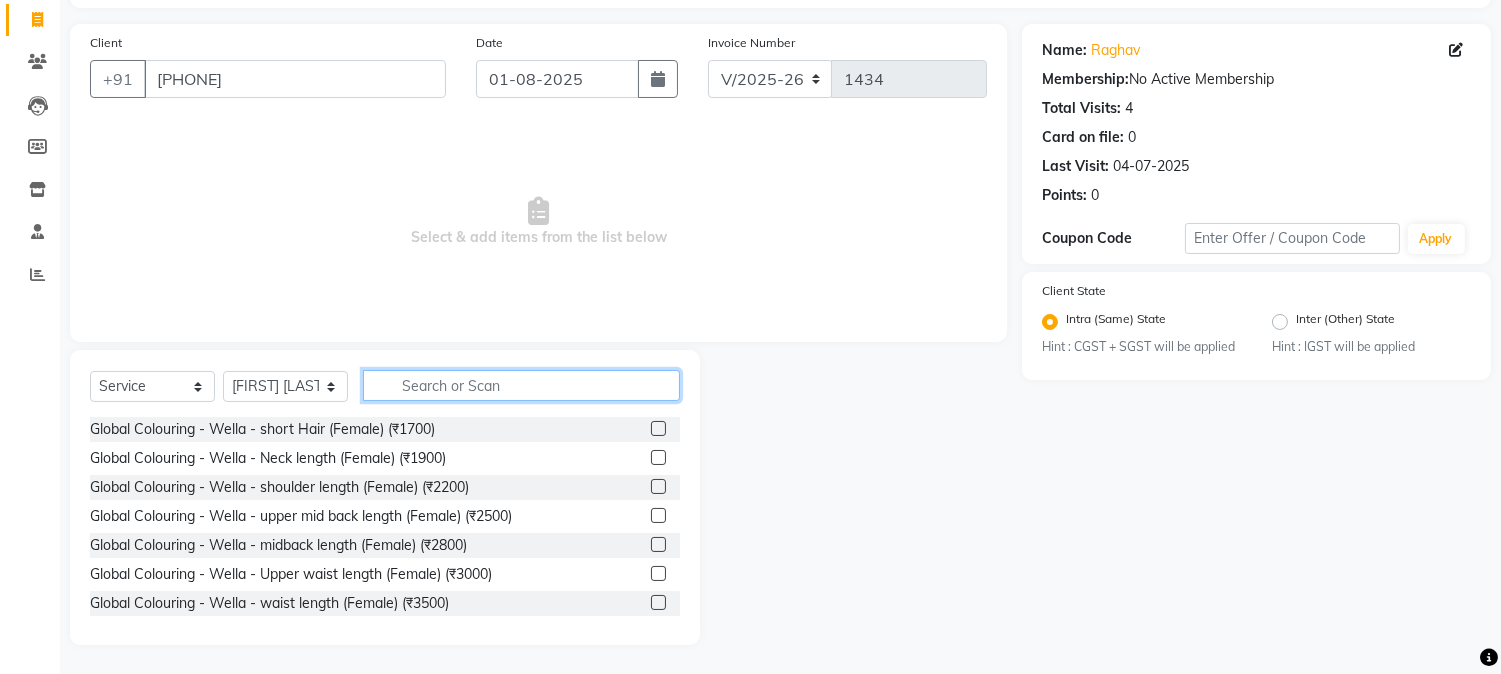 click 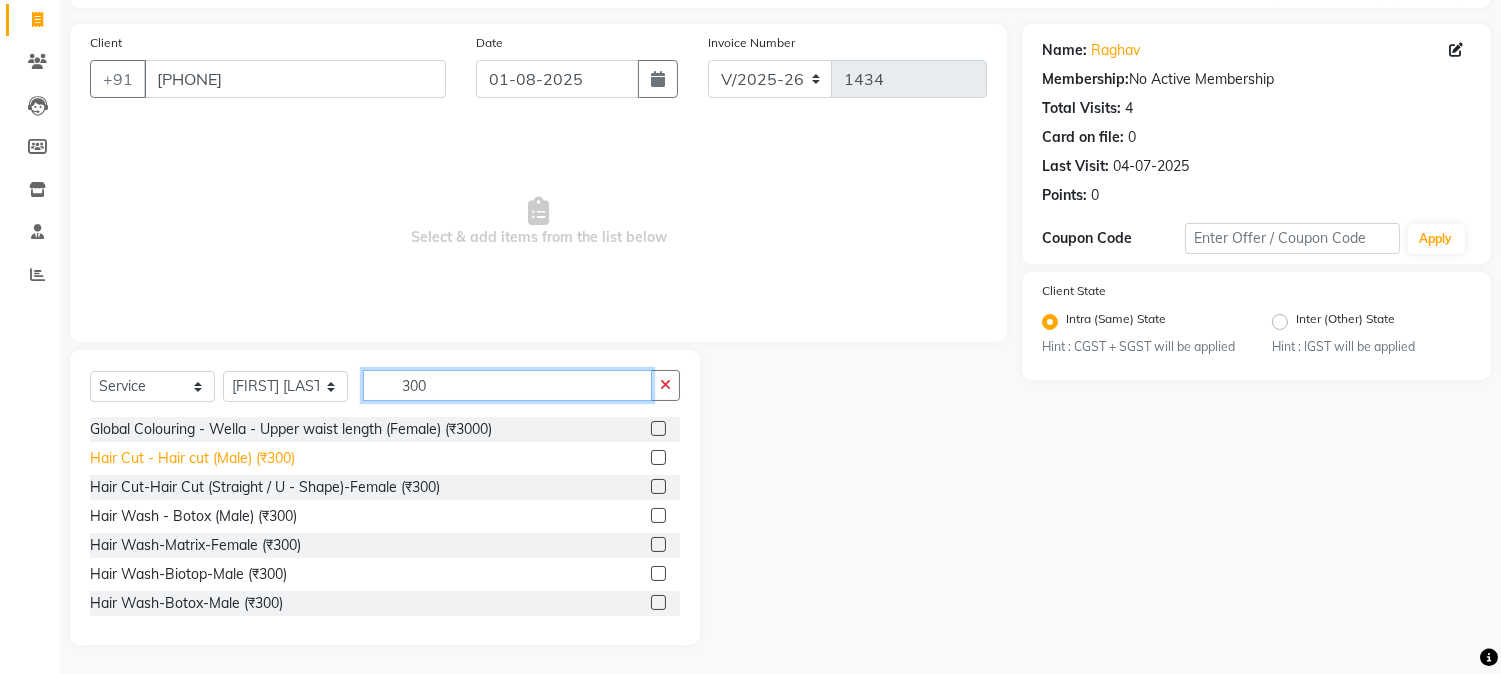 type on "300" 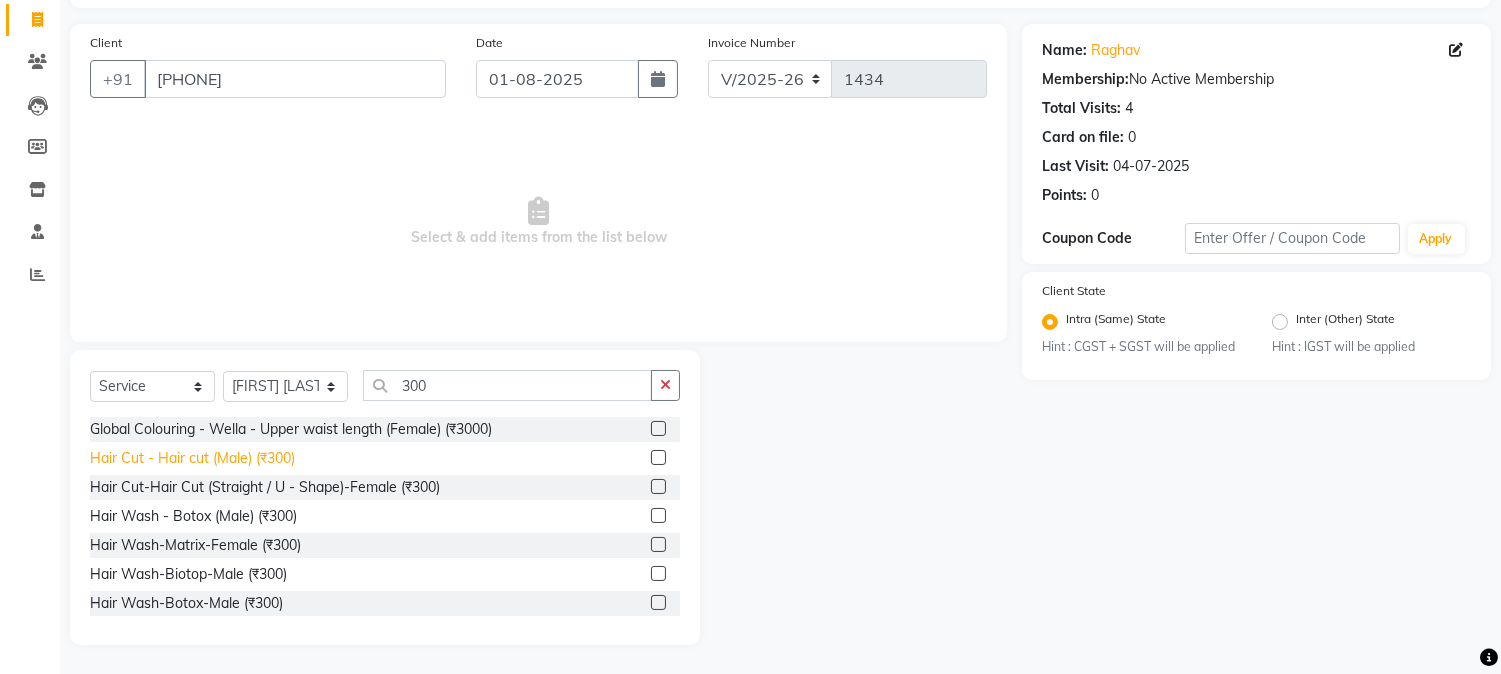 click on "Hair Cut - Hair cut (Male) (₹300)" 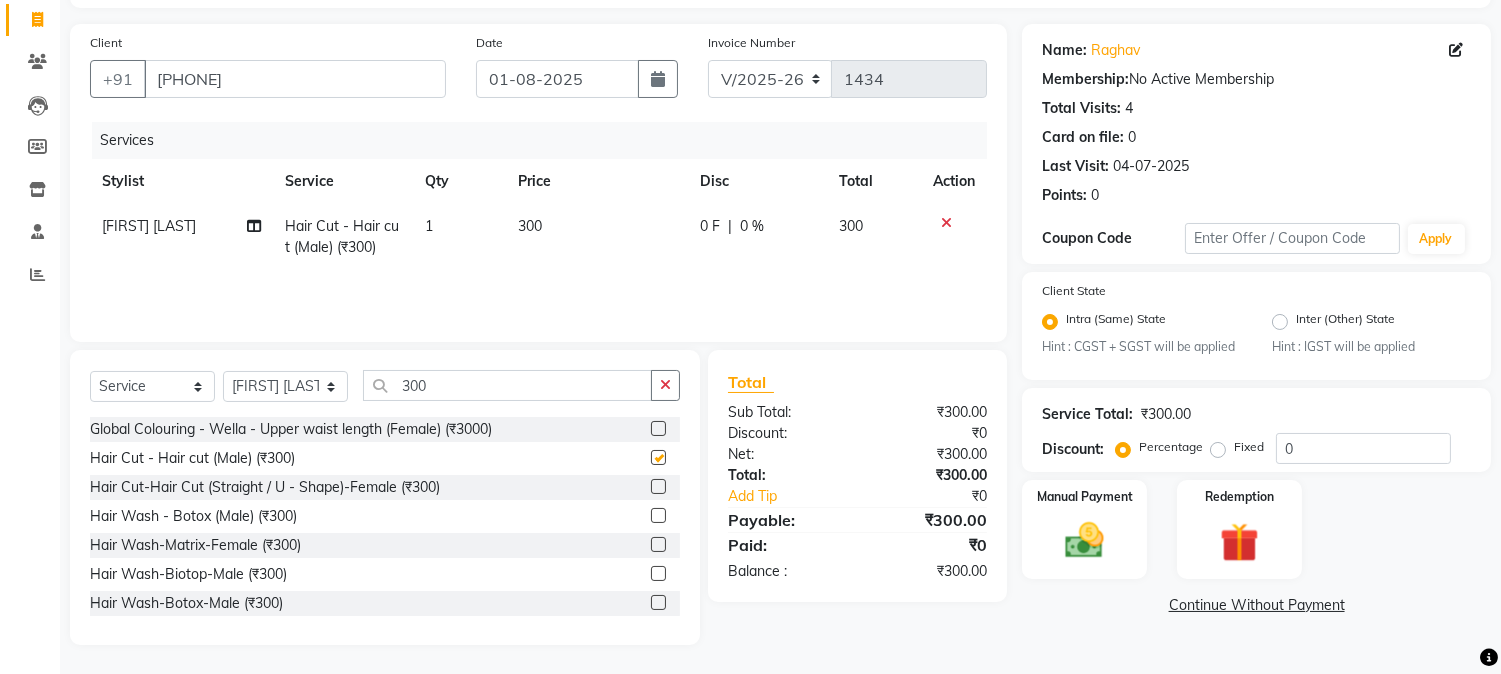 checkbox on "false" 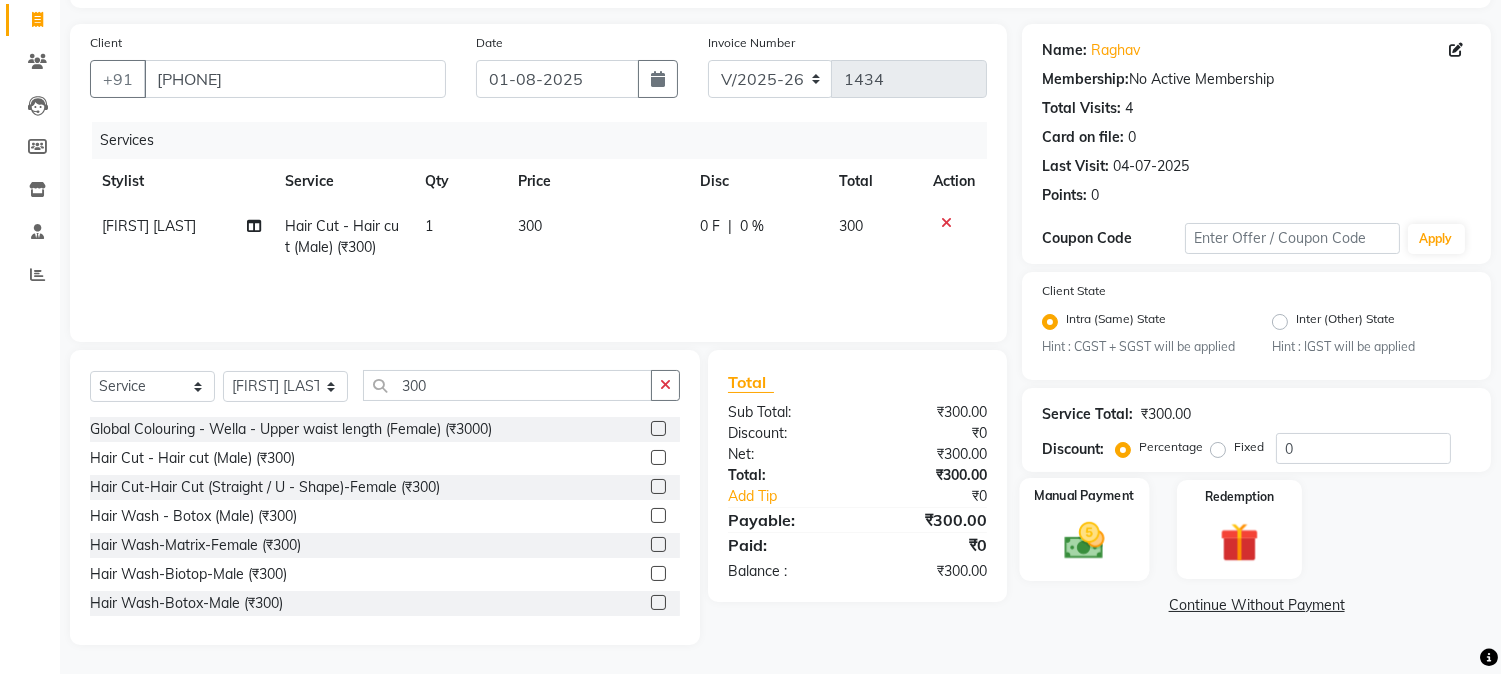 click on "Manual Payment" 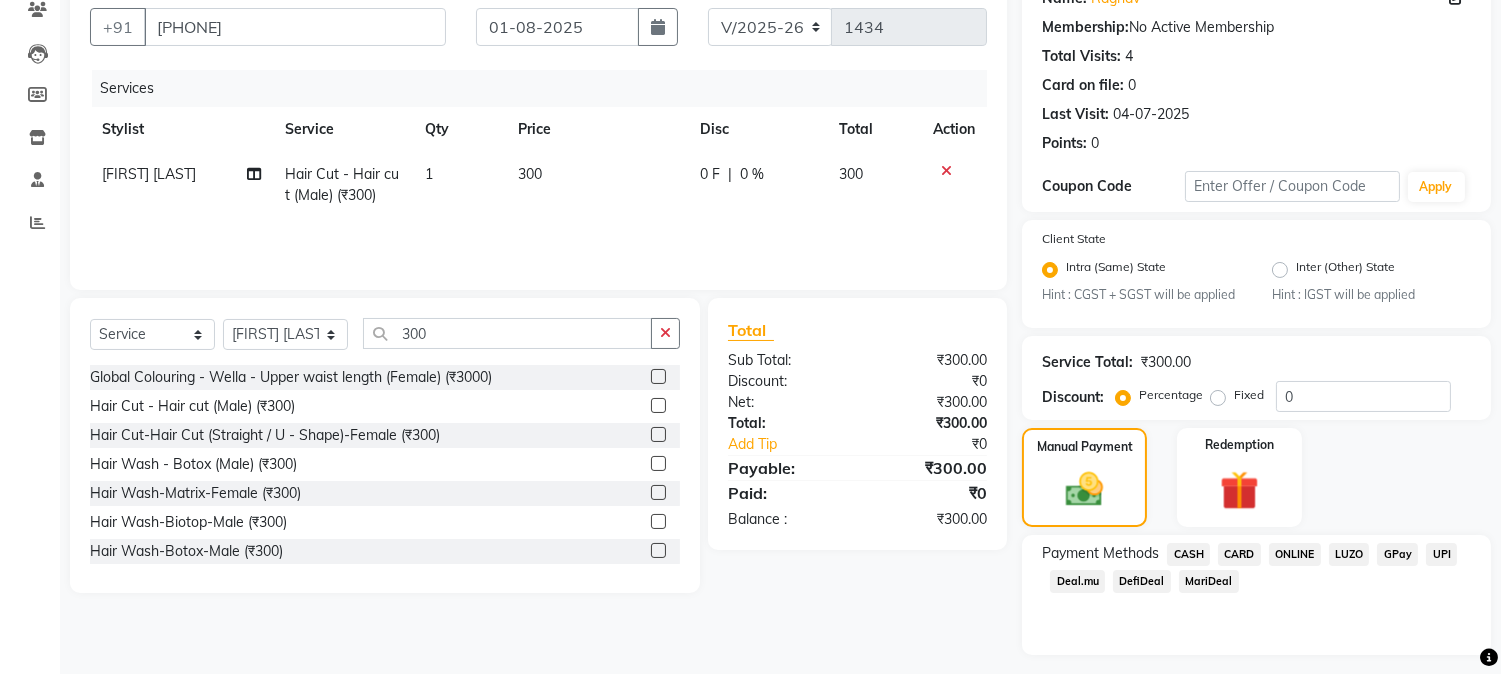 scroll, scrollTop: 230, scrollLeft: 0, axis: vertical 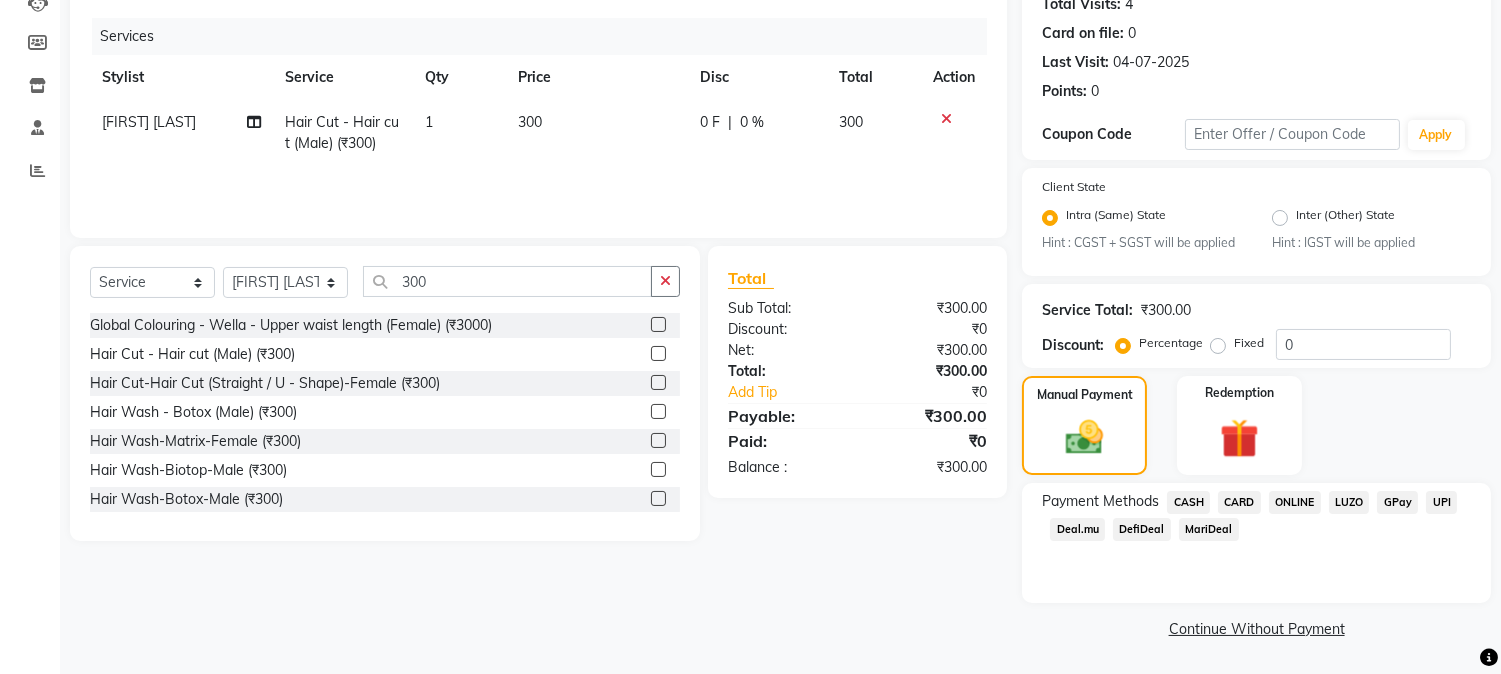 click on "ONLINE" 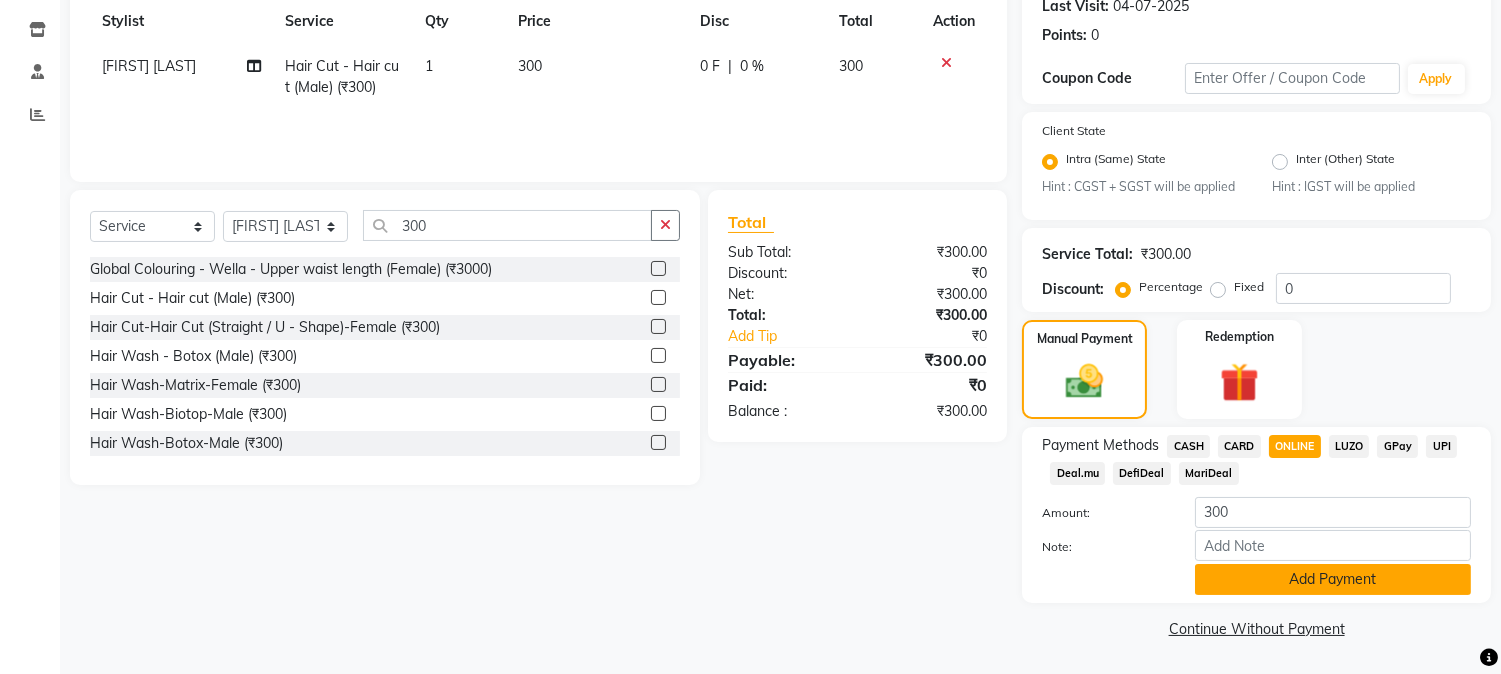 click on "Add Payment" 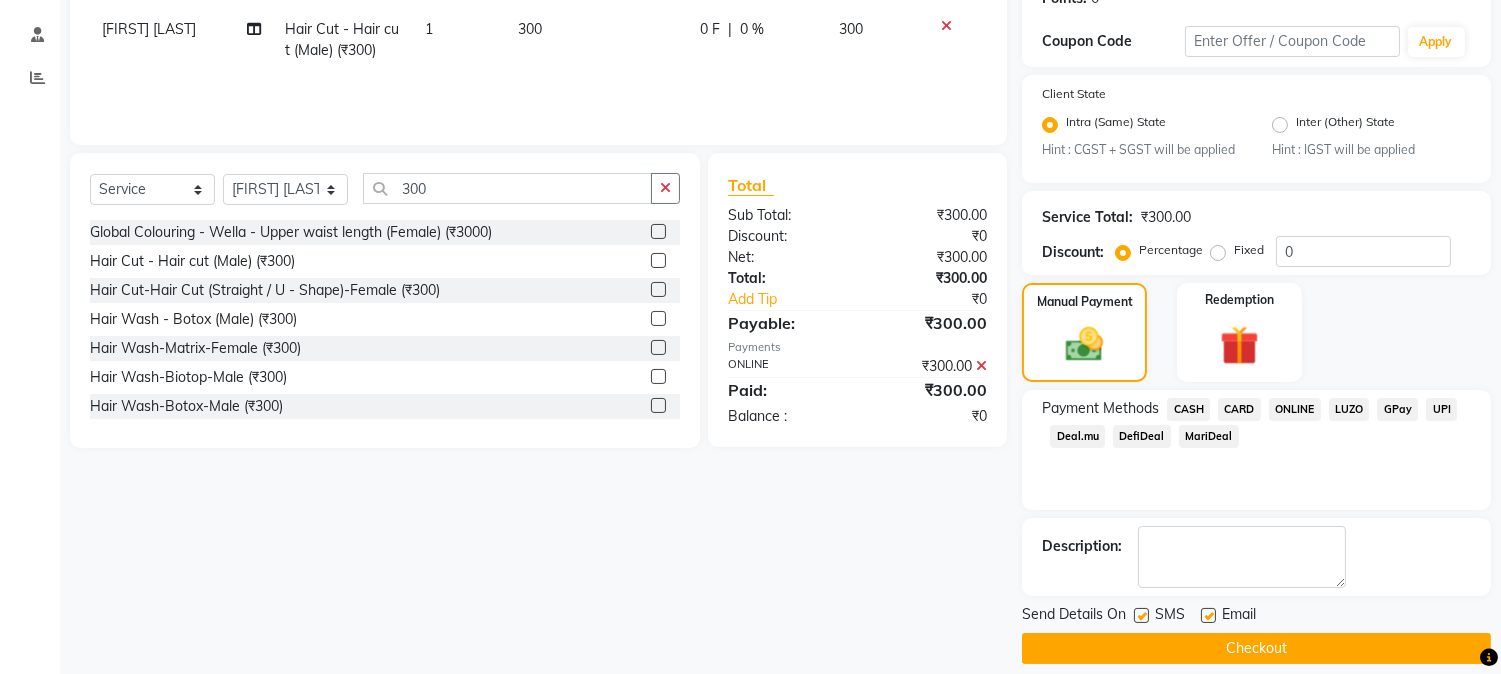 scroll, scrollTop: 343, scrollLeft: 0, axis: vertical 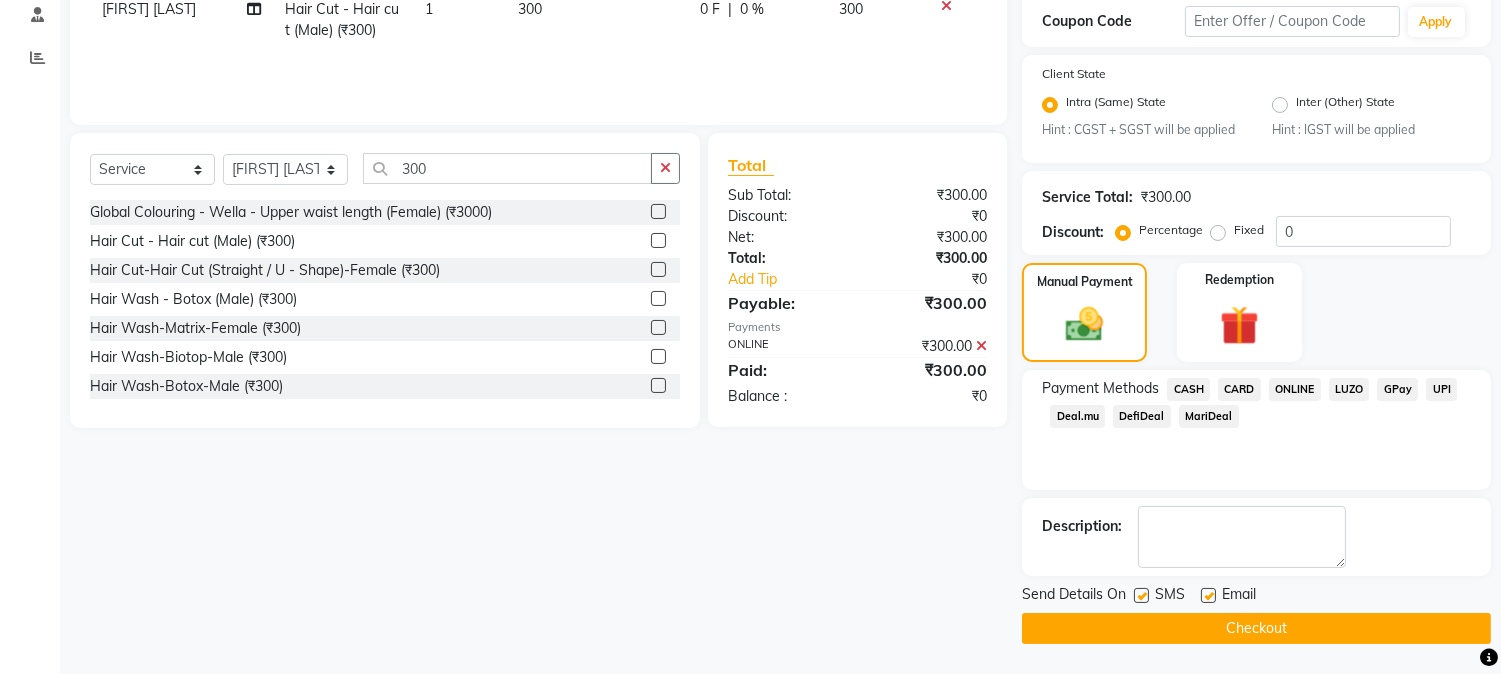 drag, startPoint x: 1248, startPoint y: 626, endPoint x: 1237, endPoint y: 617, distance: 14.21267 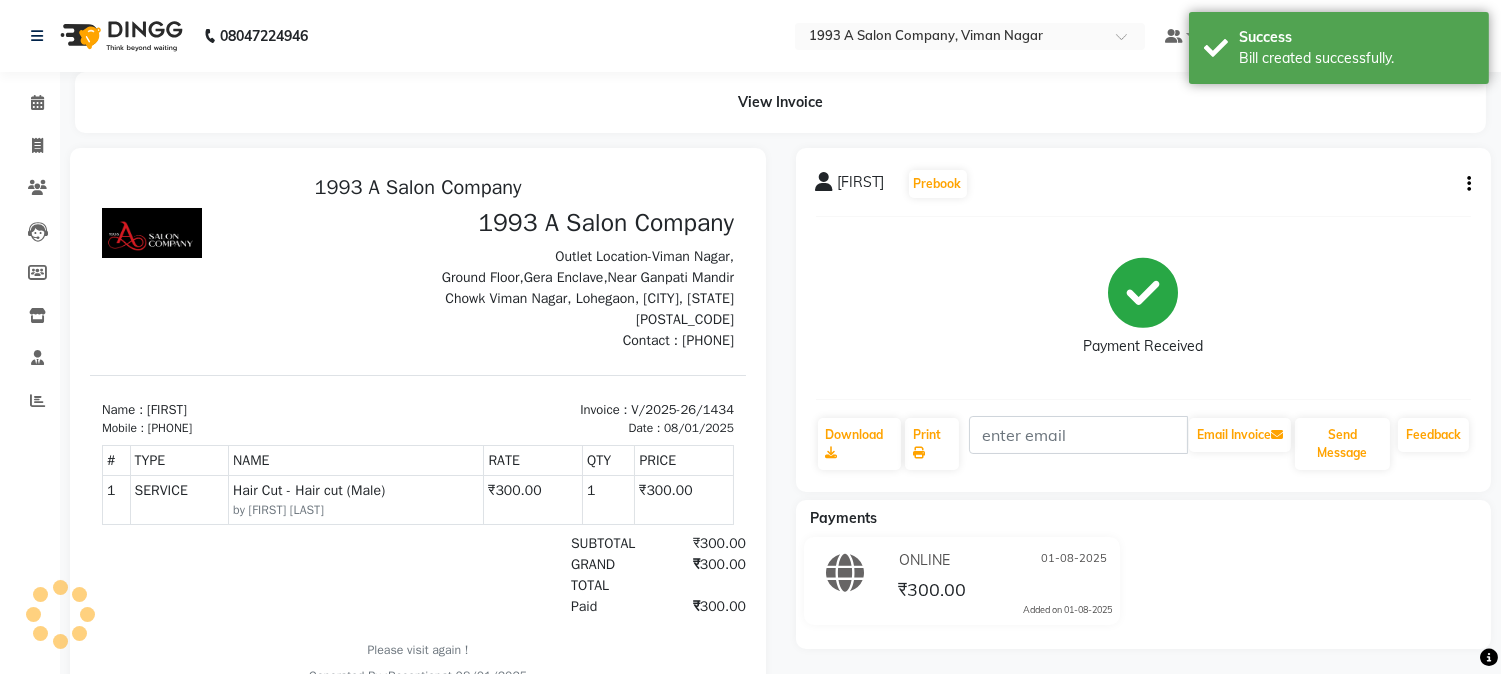 scroll, scrollTop: 0, scrollLeft: 0, axis: both 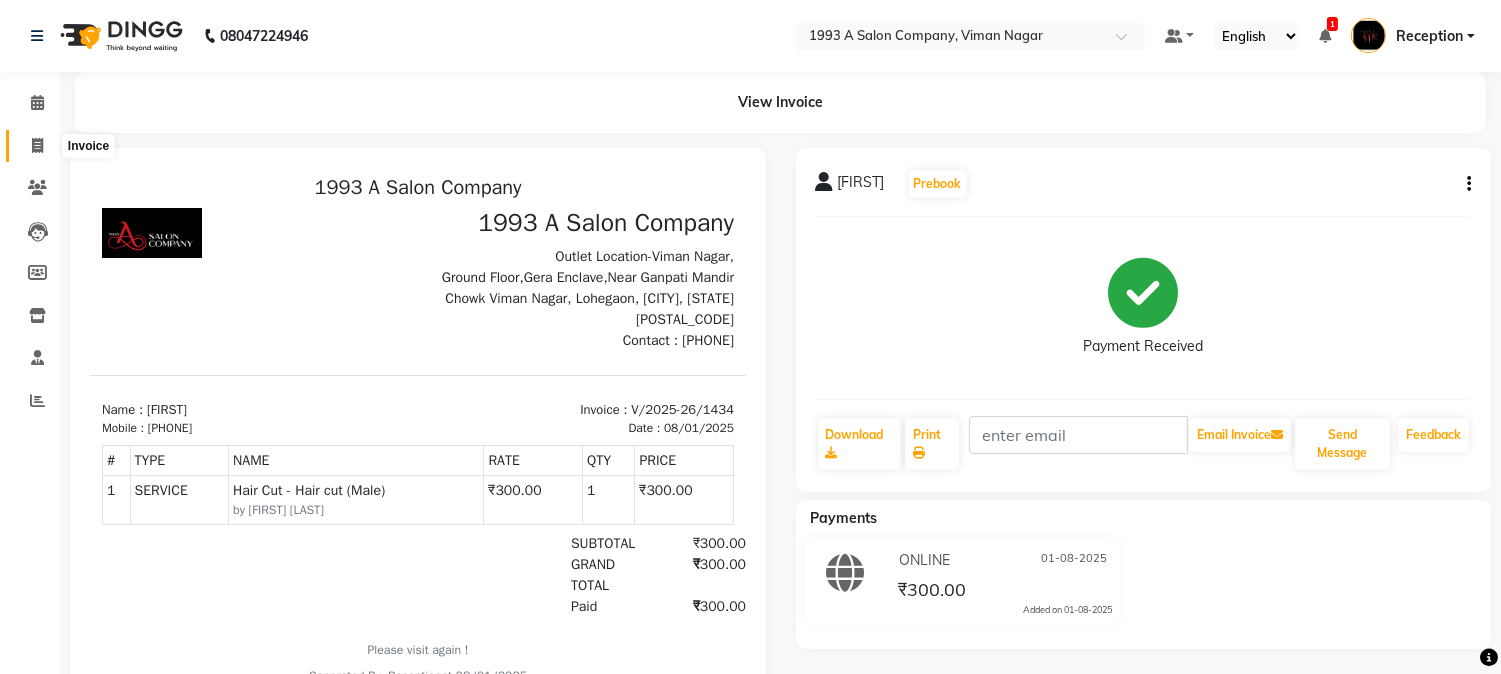 click 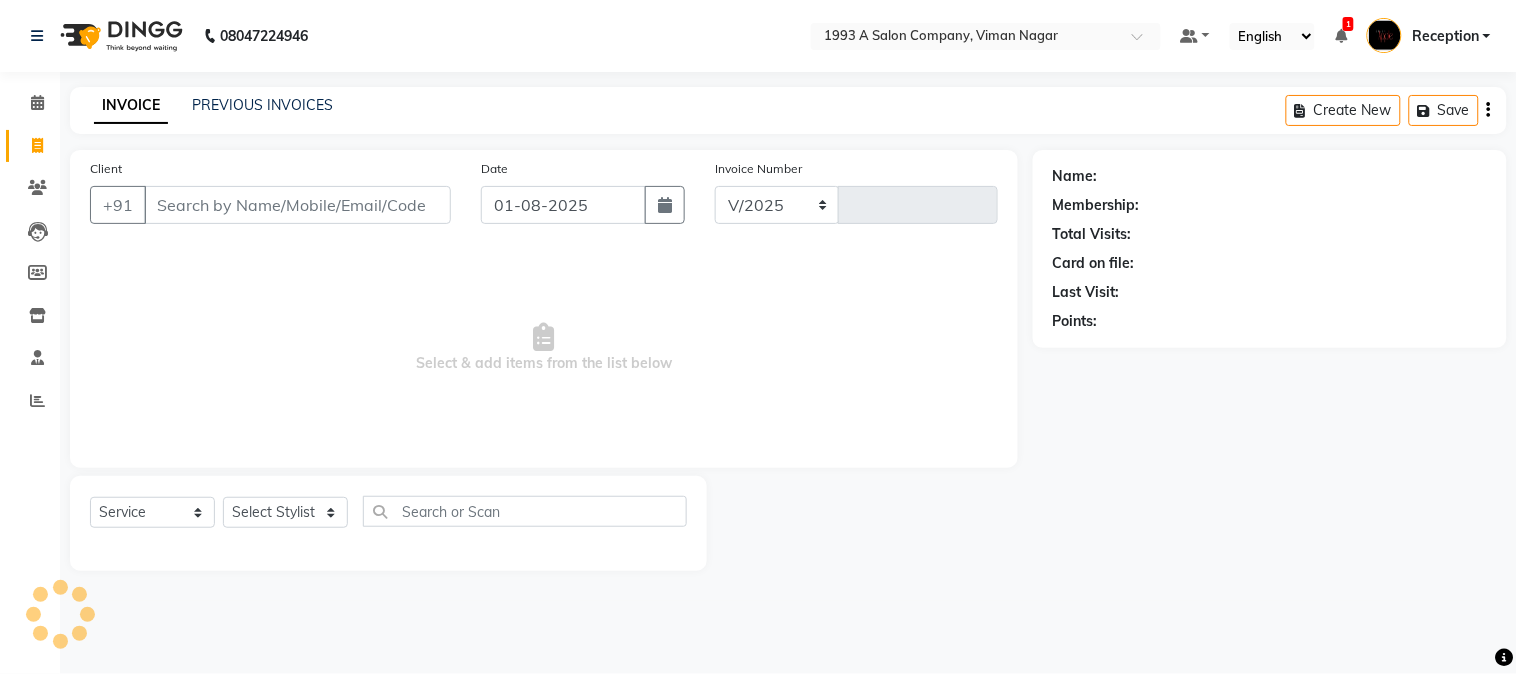 select on "144" 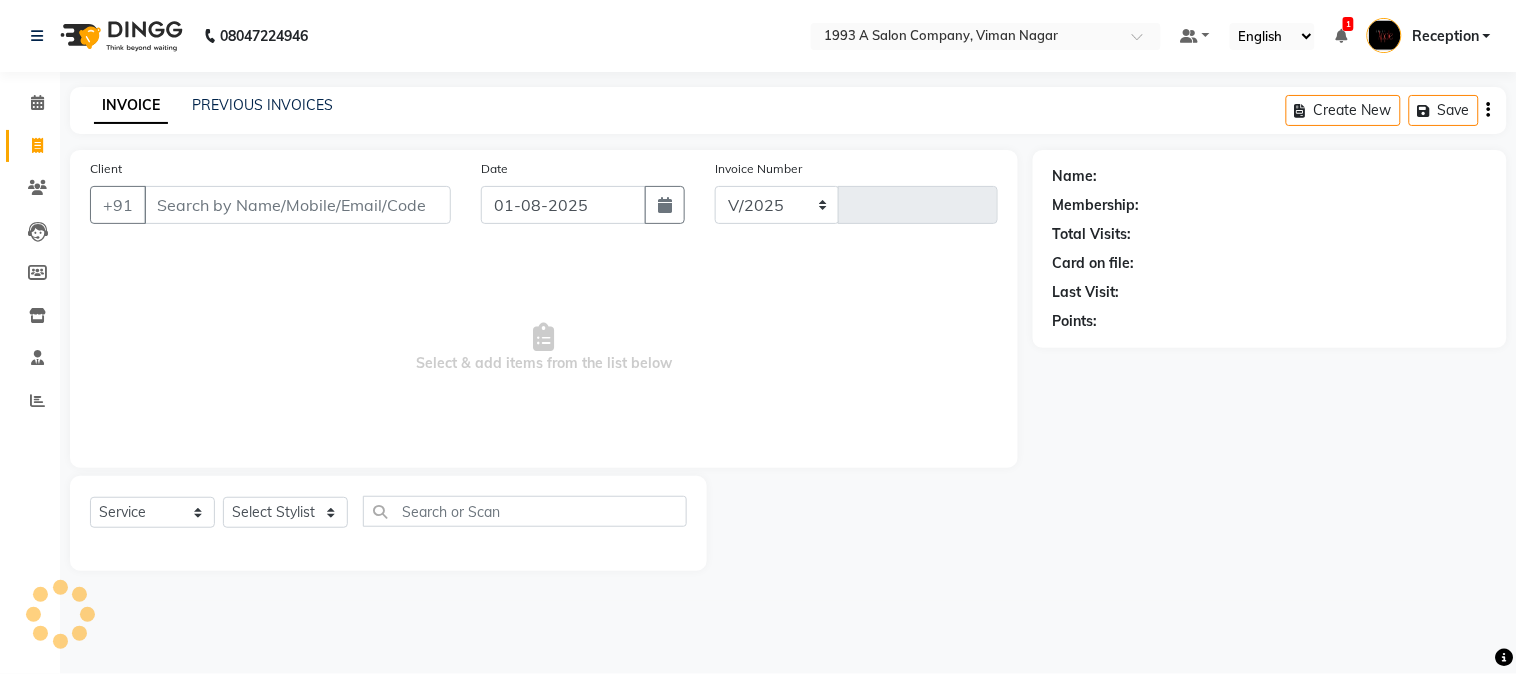 type on "1435" 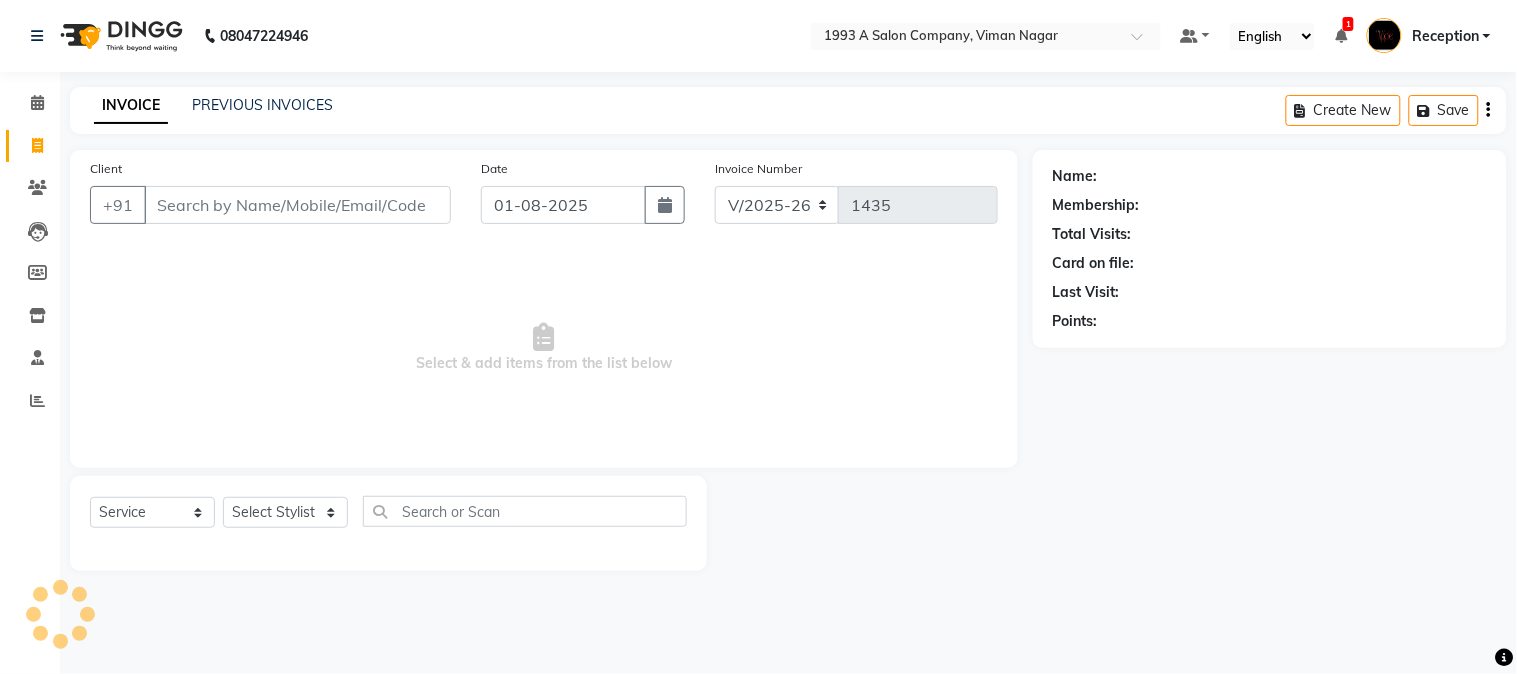 drag, startPoint x: 252, startPoint y: 210, endPoint x: 243, endPoint y: 196, distance: 16.643316 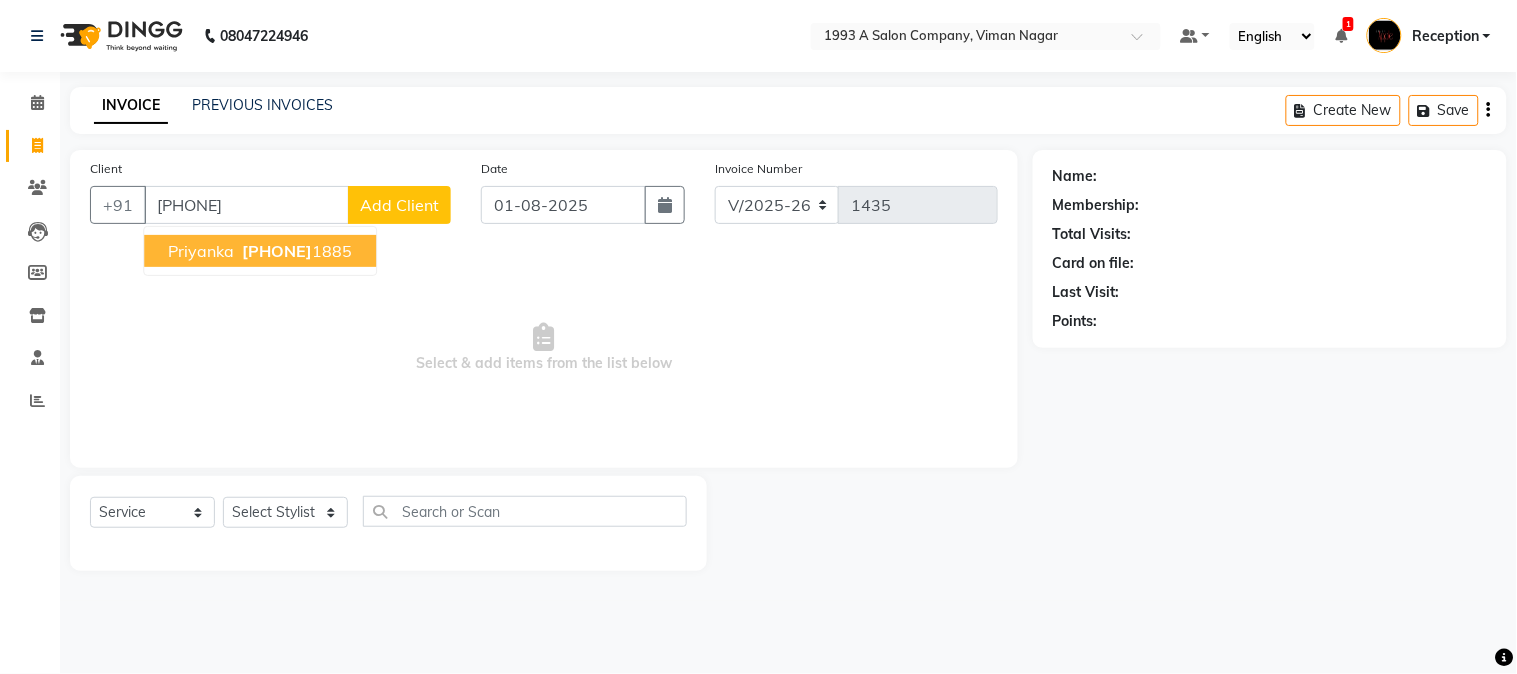 click on "[PHONE]" at bounding box center (277, 251) 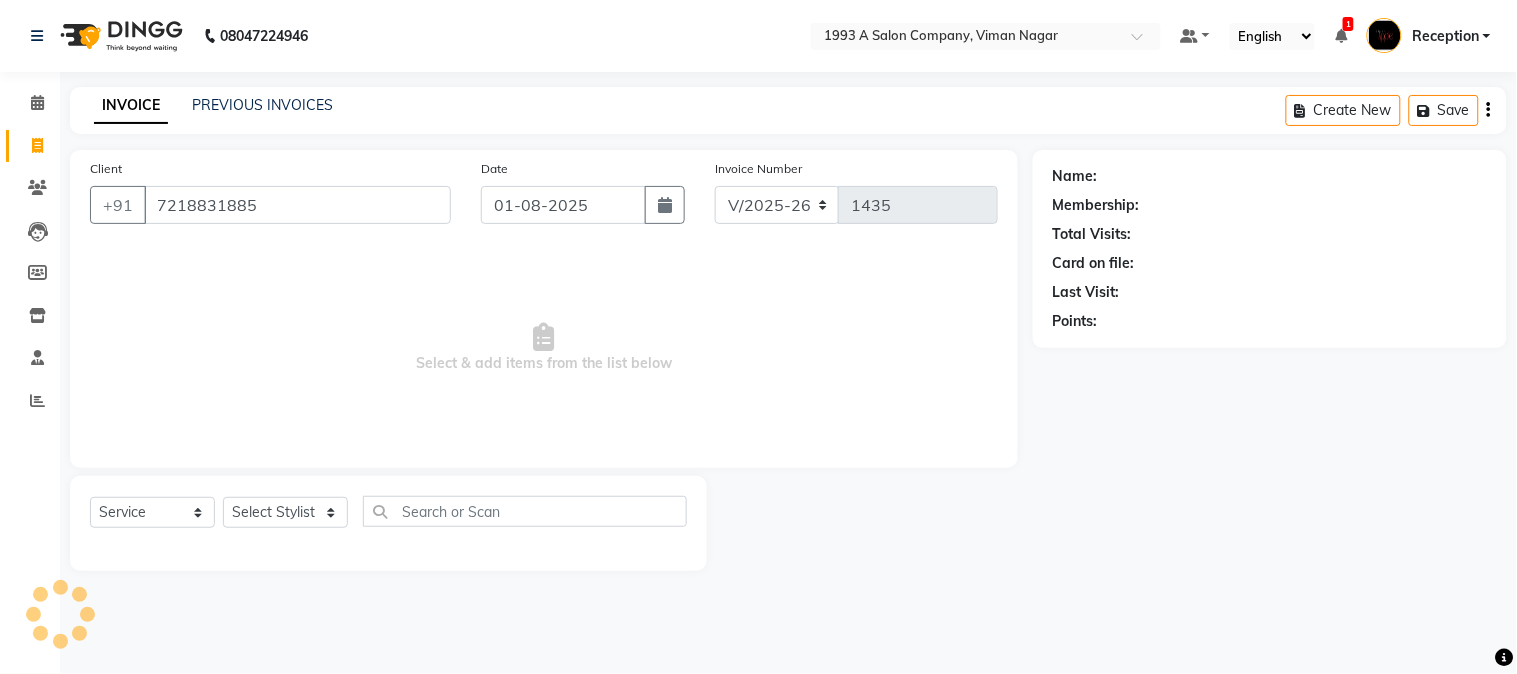 type on "7218831885" 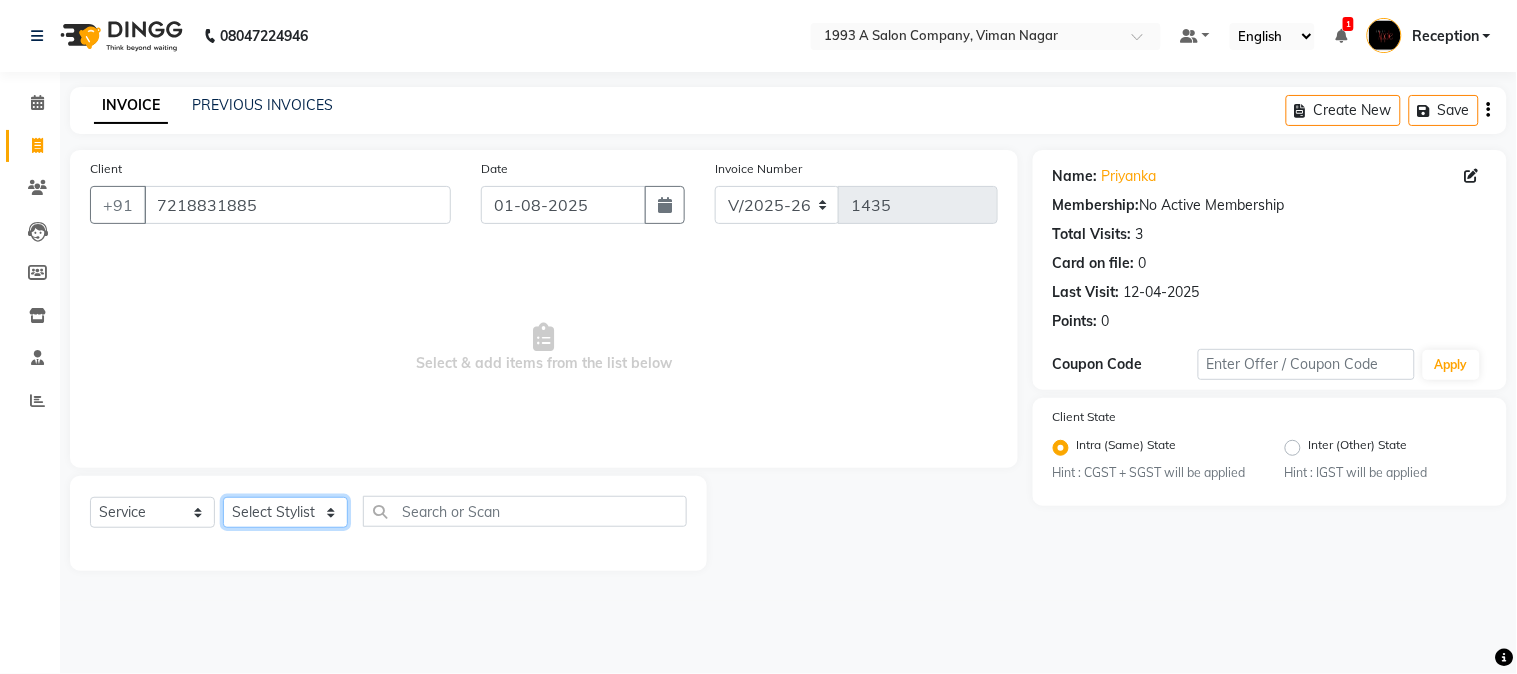 click on "Select Stylist [FIRST] [LAST] [FIRST] [LAST]  Reception  [FIRST] [LAST] [FIRST] [LAST] [FIRST] Training Department [FIRST] [LAST] [FIRST] Sir" 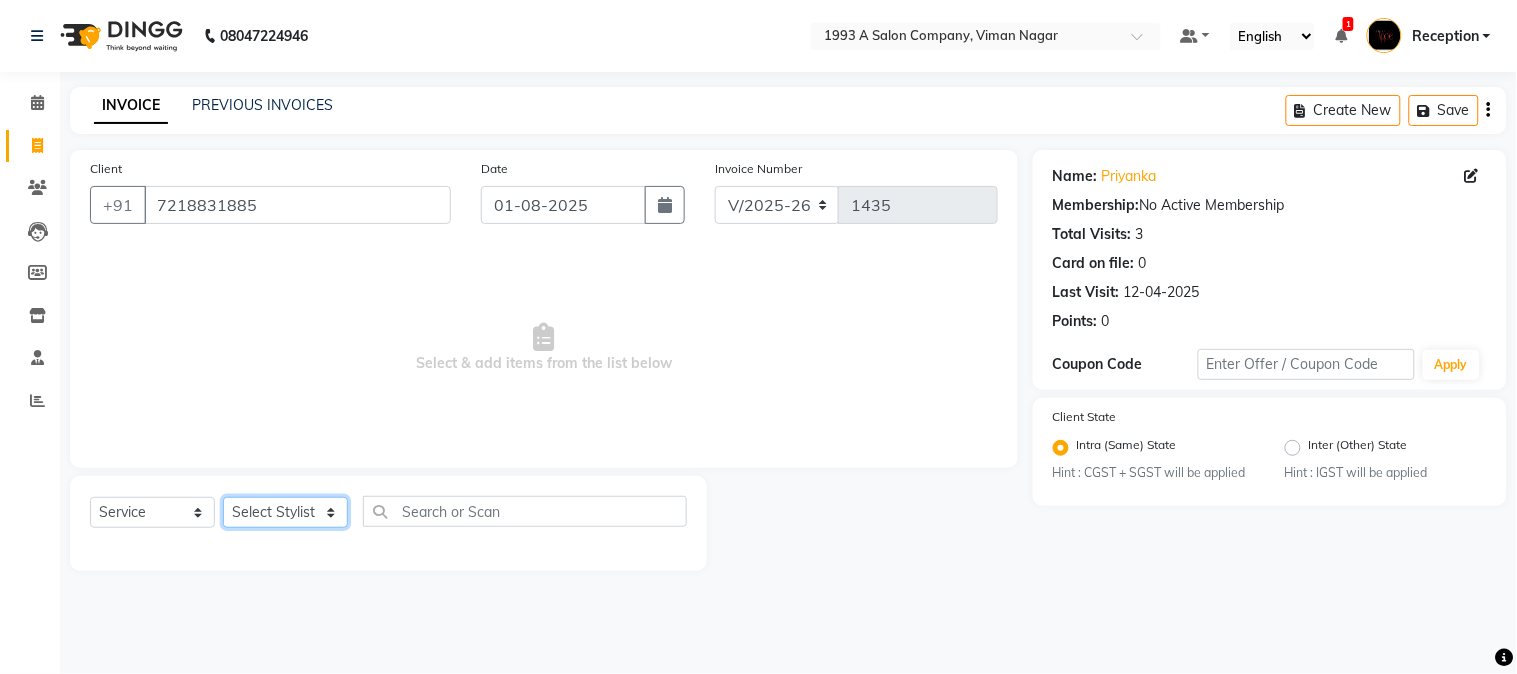 select on "4174" 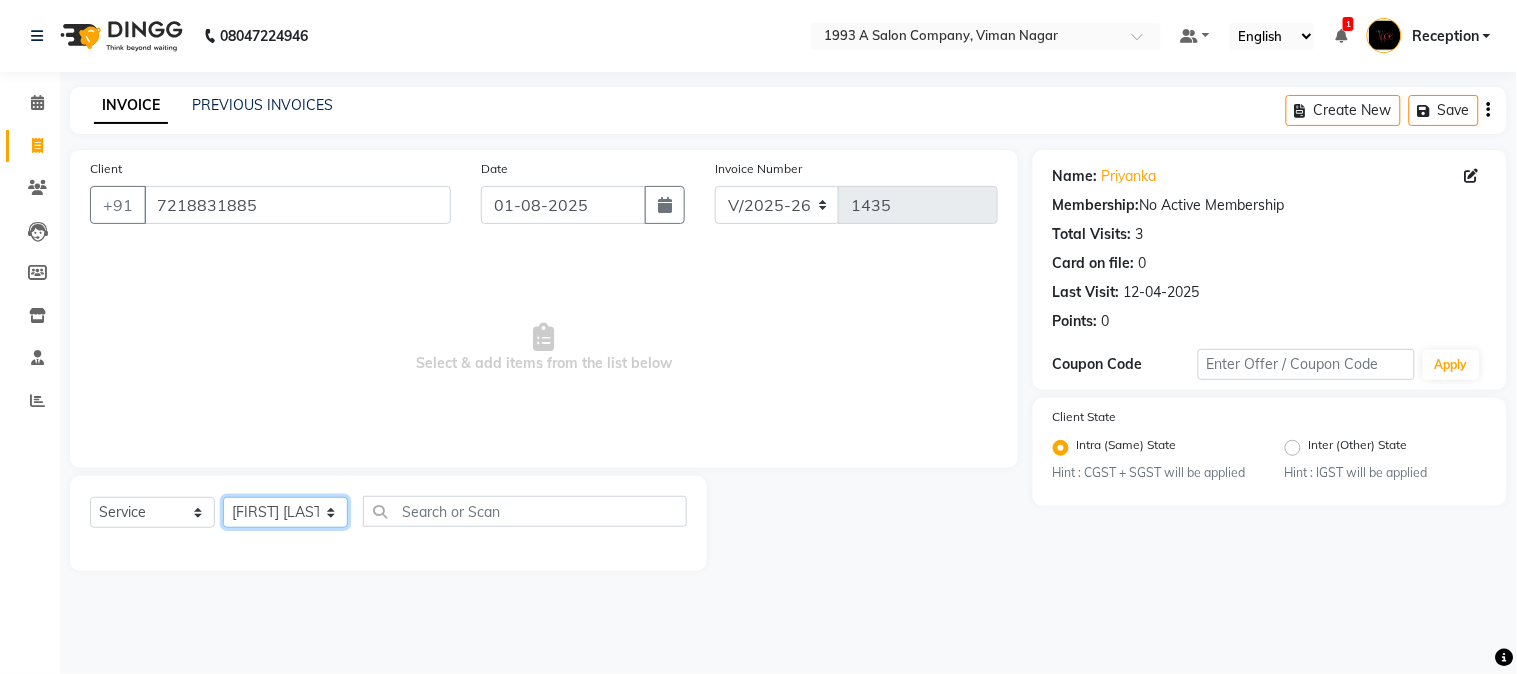 click on "Select Stylist [FIRST] [LAST] [FIRST] [LAST]  Reception  [FIRST] [LAST] [FIRST] [LAST] [FIRST] Training Department [FIRST] [LAST] [FIRST] Sir" 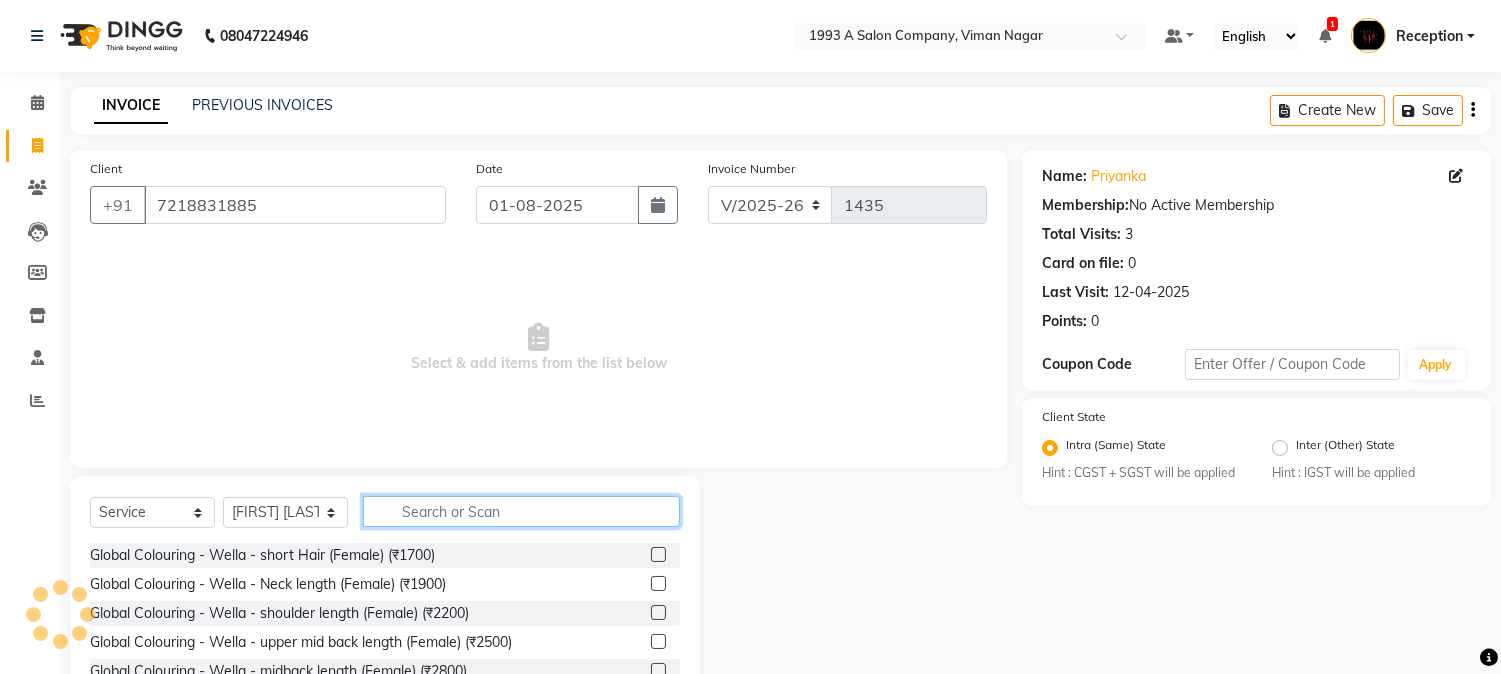 click 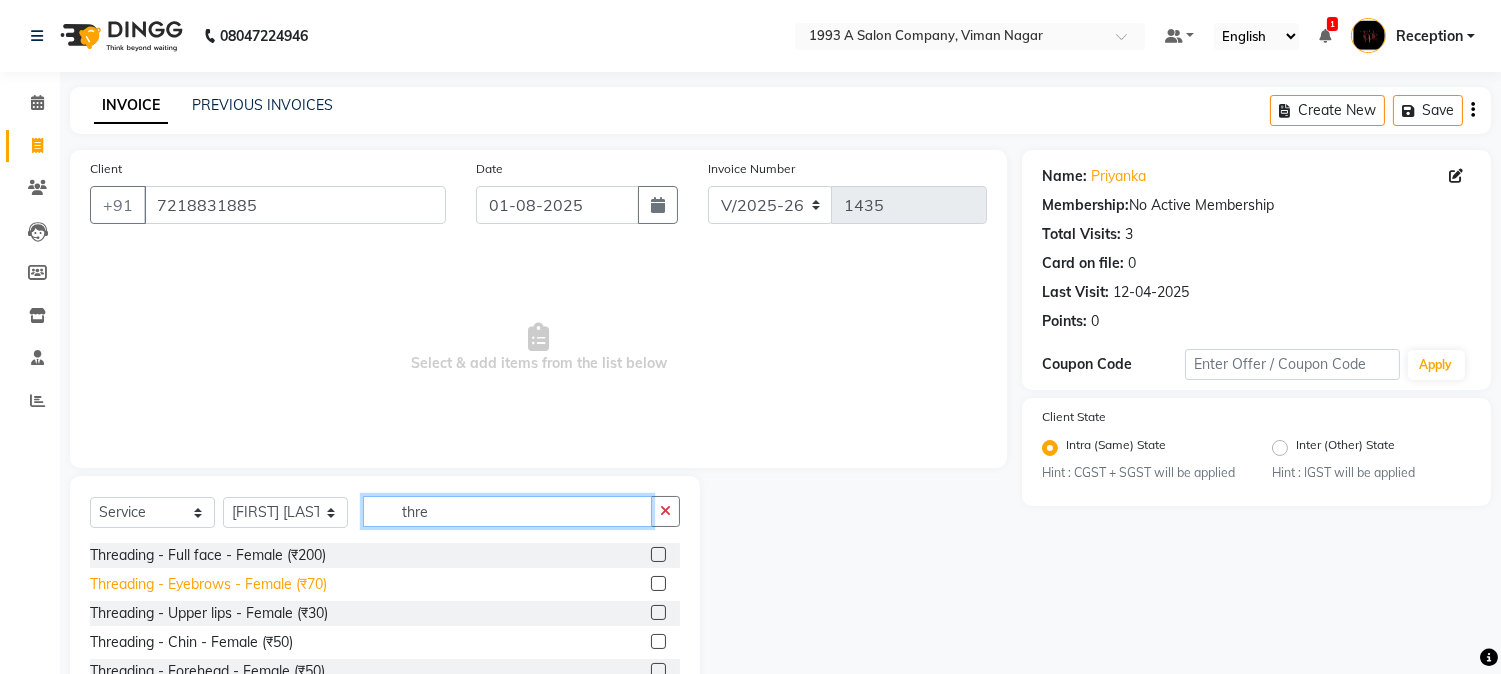 type on "thre" 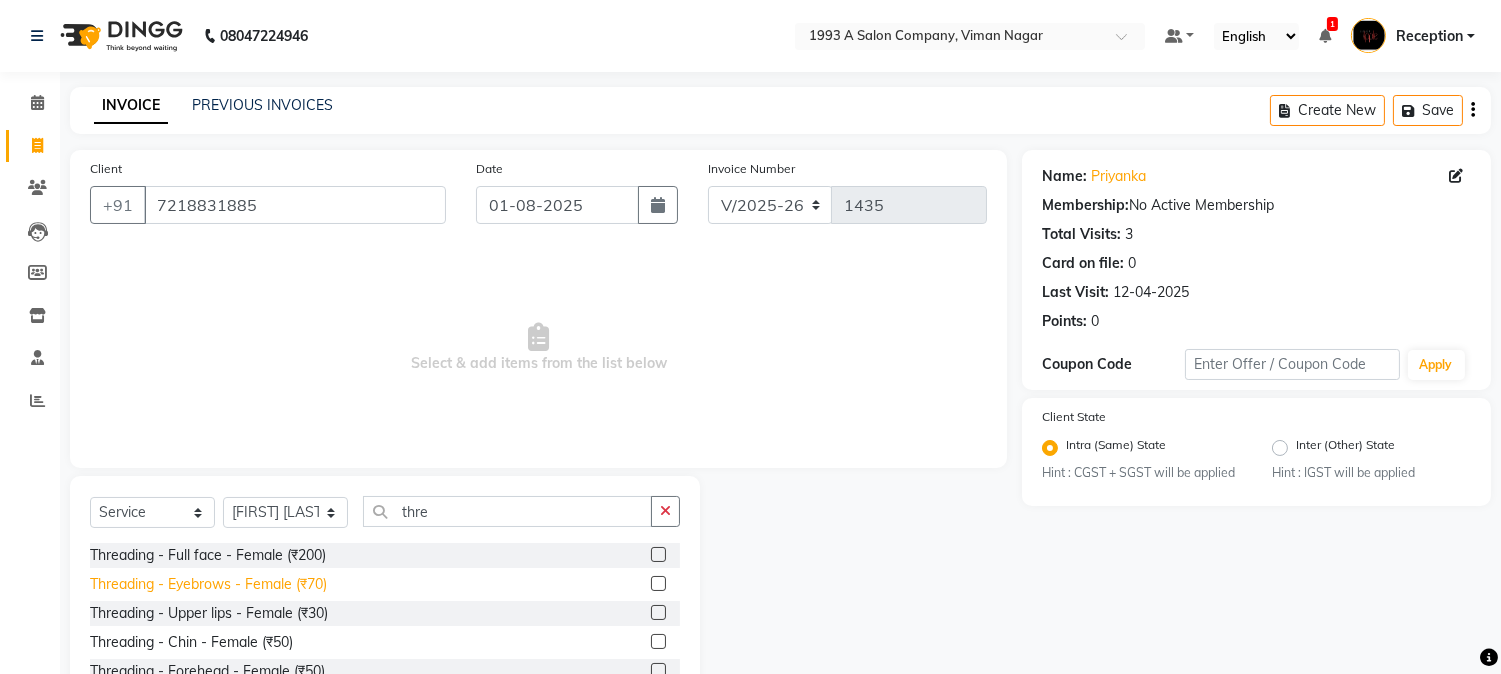 click on "Threading - Eyebrows - Female (₹70)" 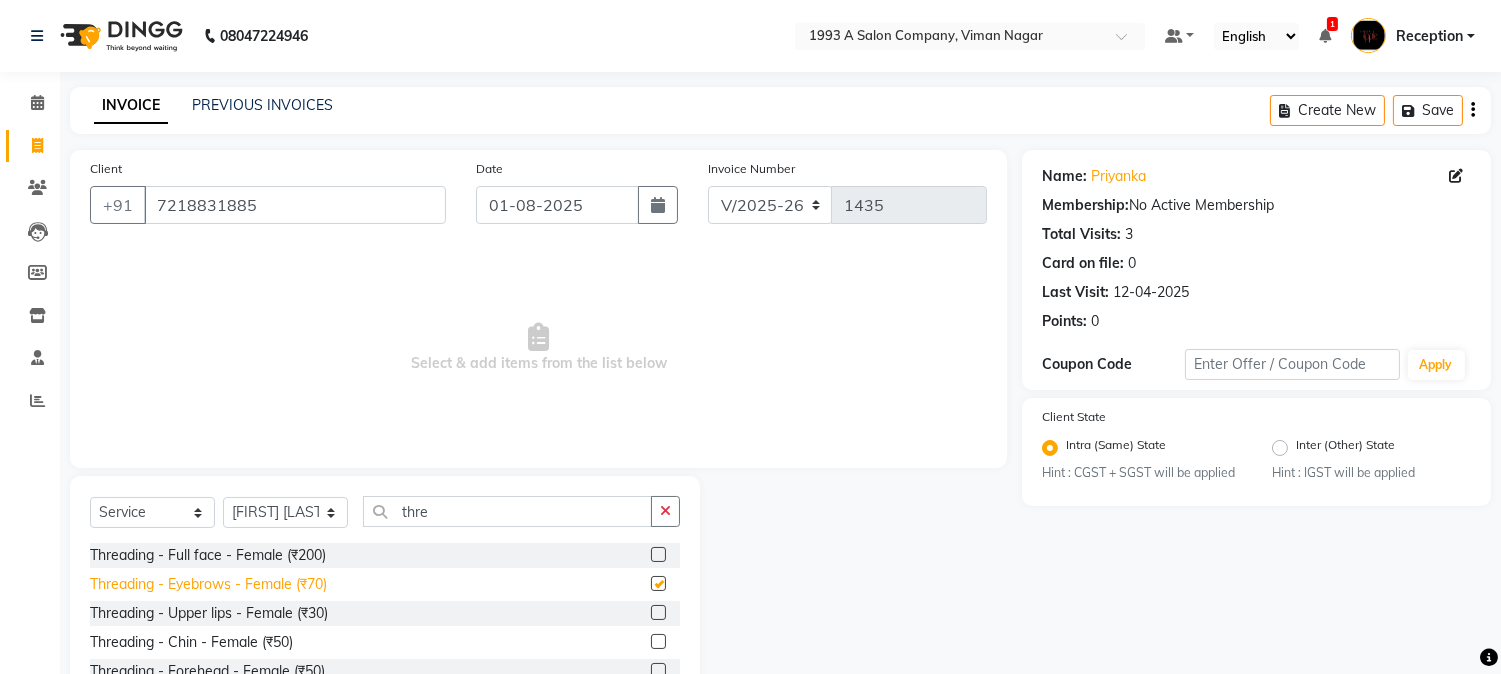 checkbox on "false" 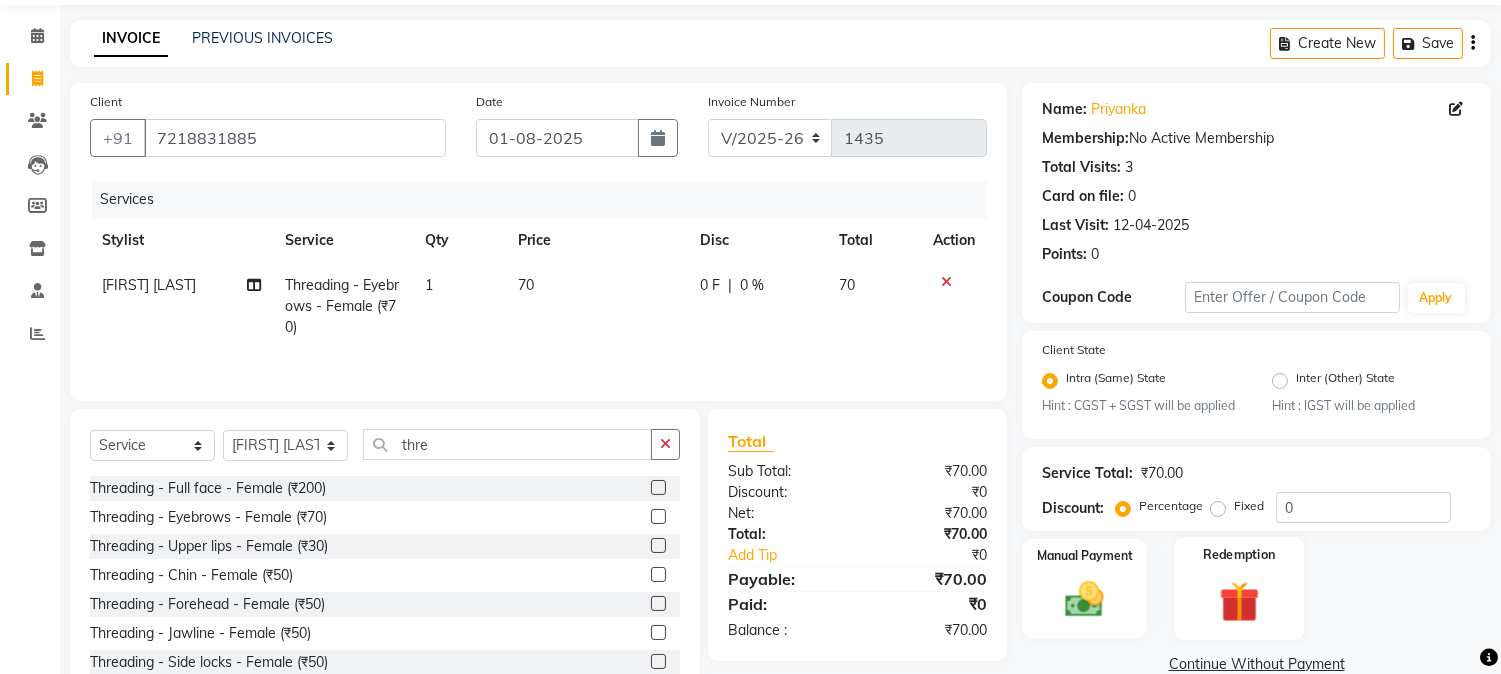scroll, scrollTop: 128, scrollLeft: 0, axis: vertical 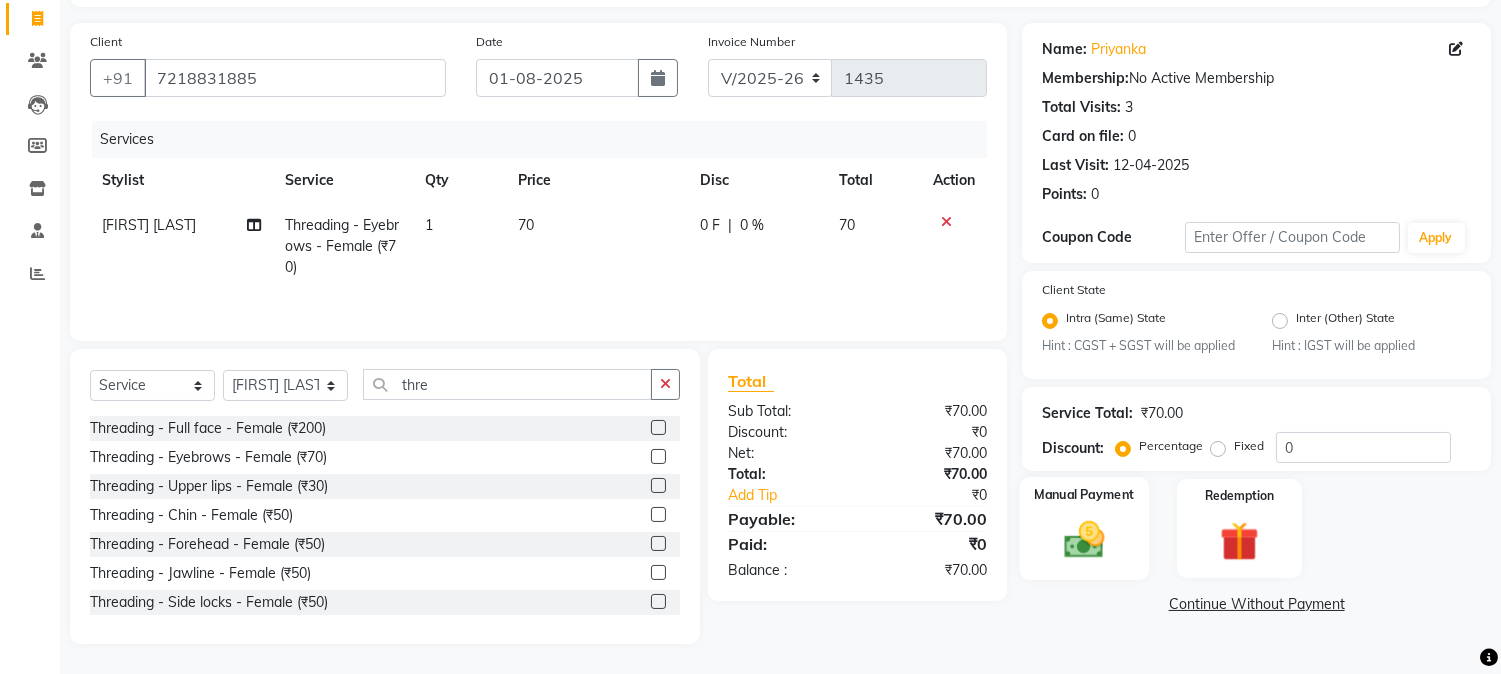 click 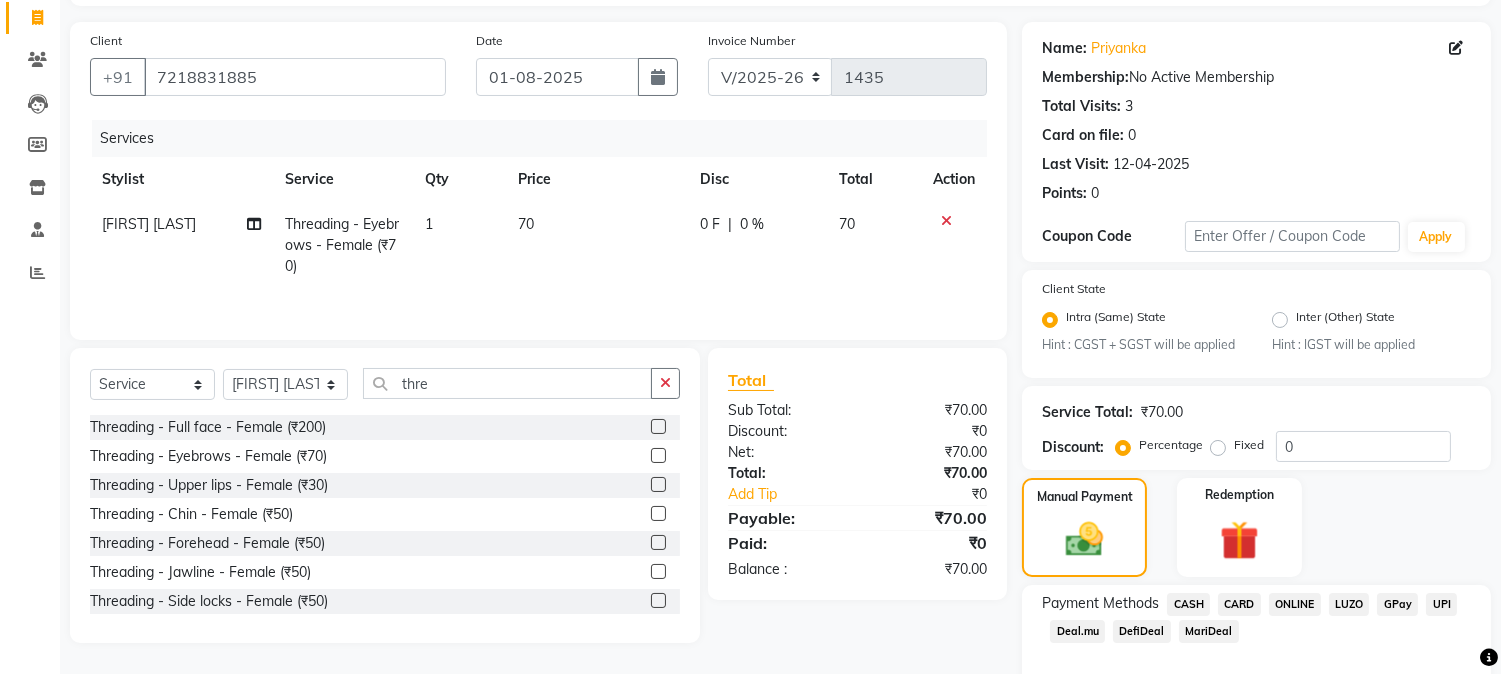 click on "ONLINE" 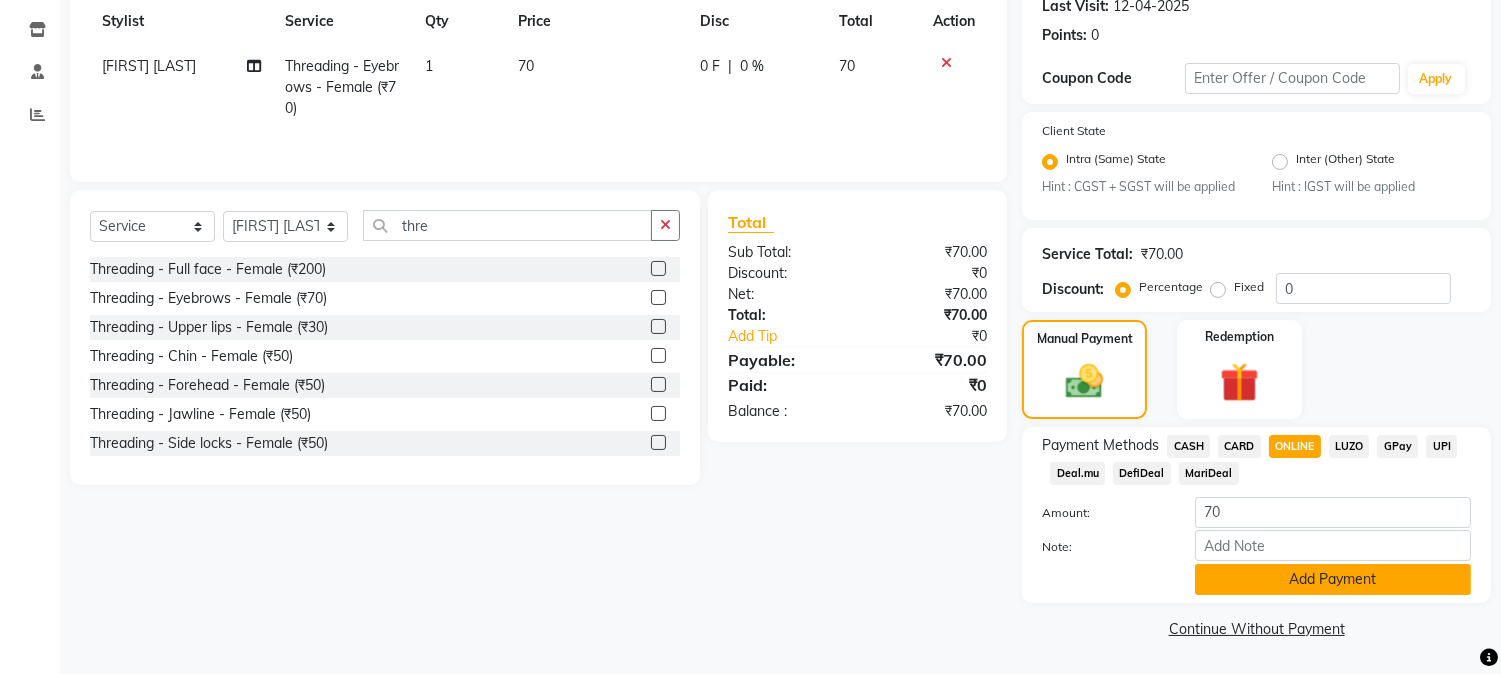 click on "Add Payment" 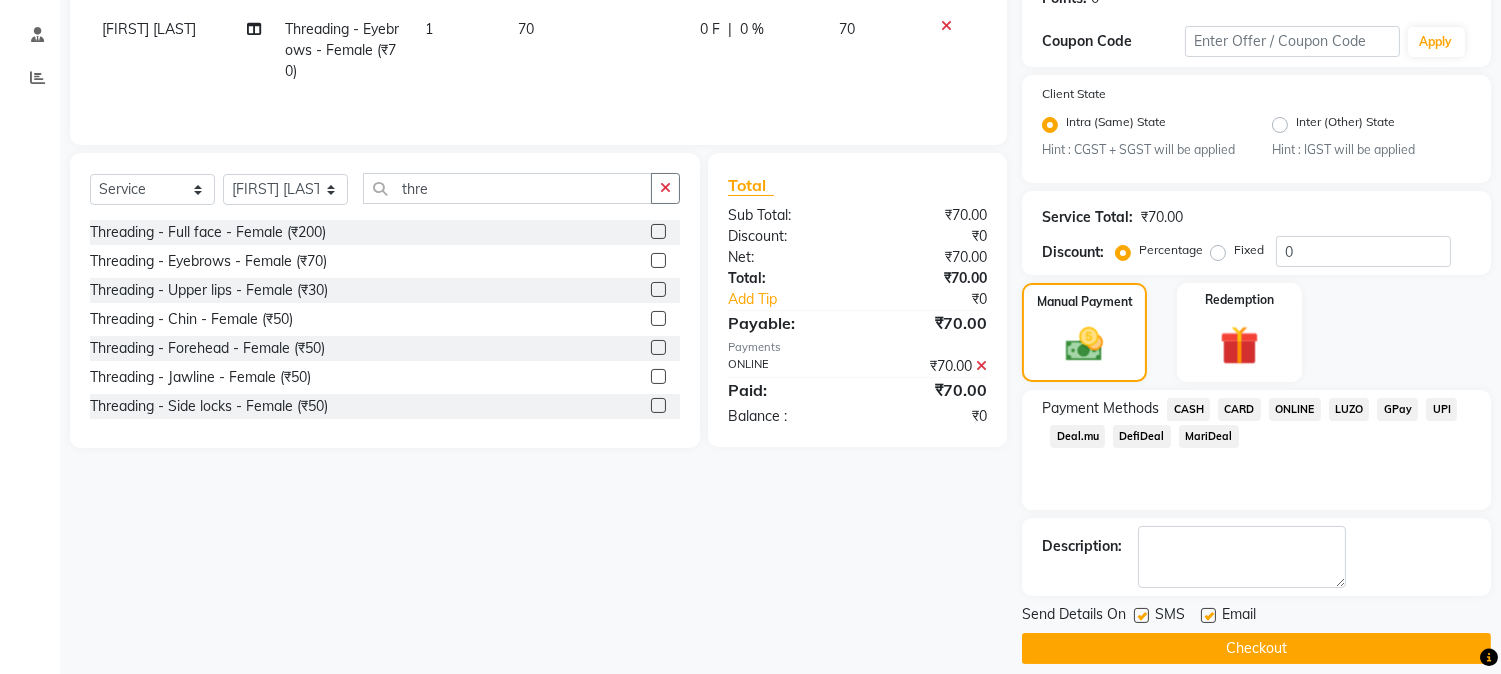 scroll, scrollTop: 343, scrollLeft: 0, axis: vertical 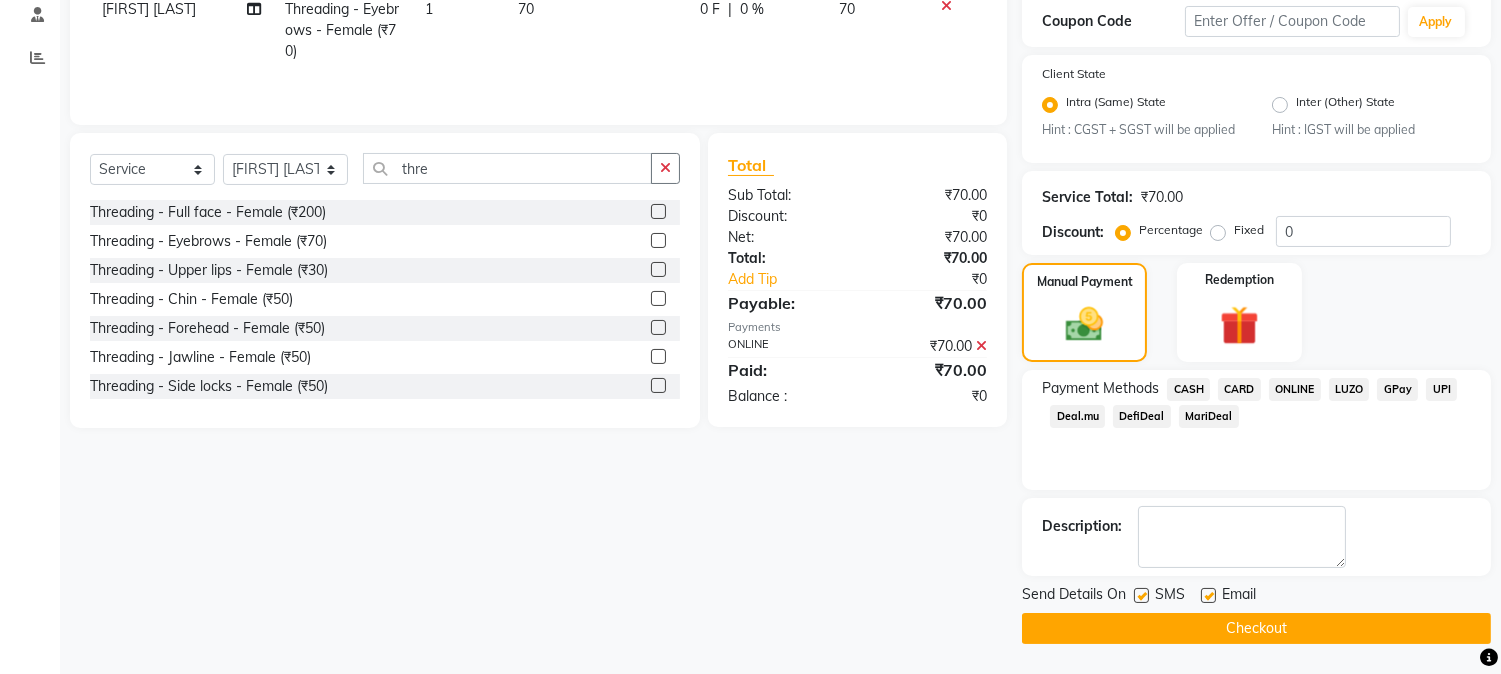 click on "Checkout" 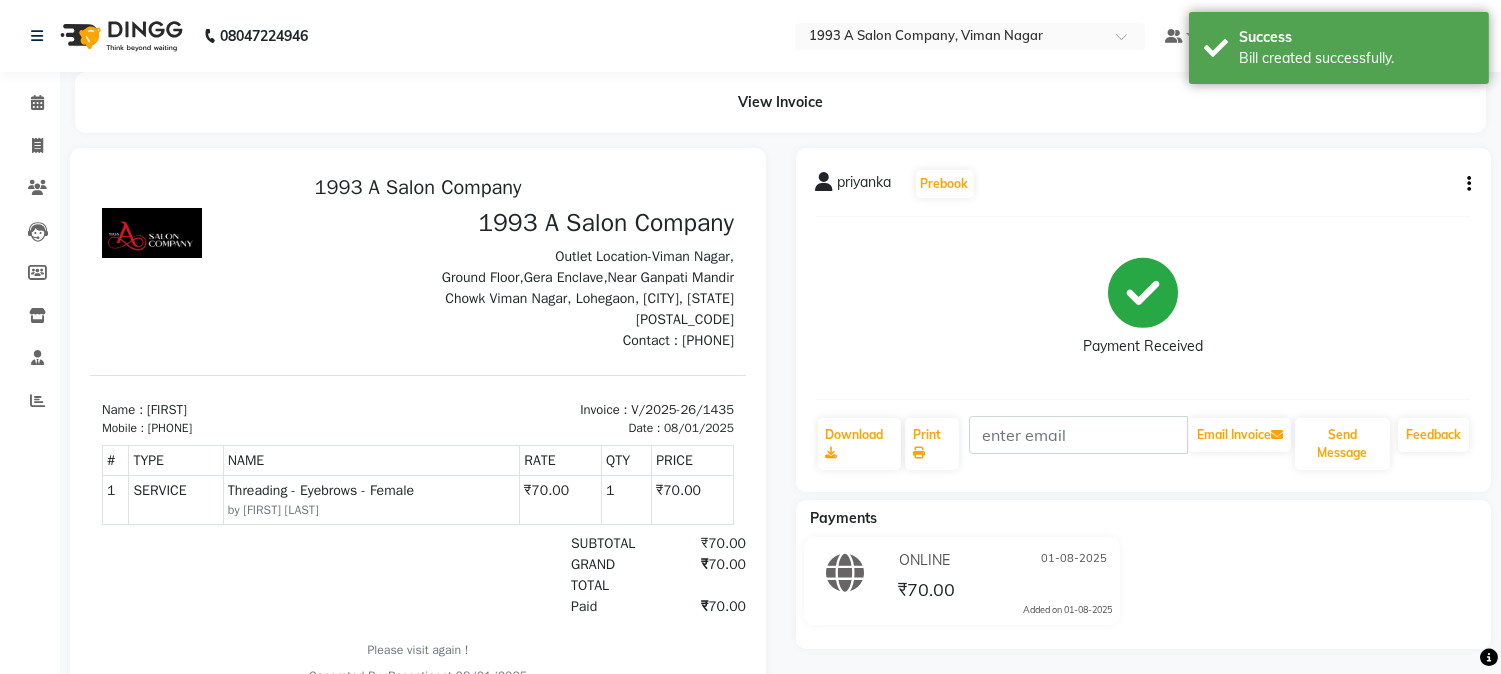 scroll, scrollTop: 0, scrollLeft: 0, axis: both 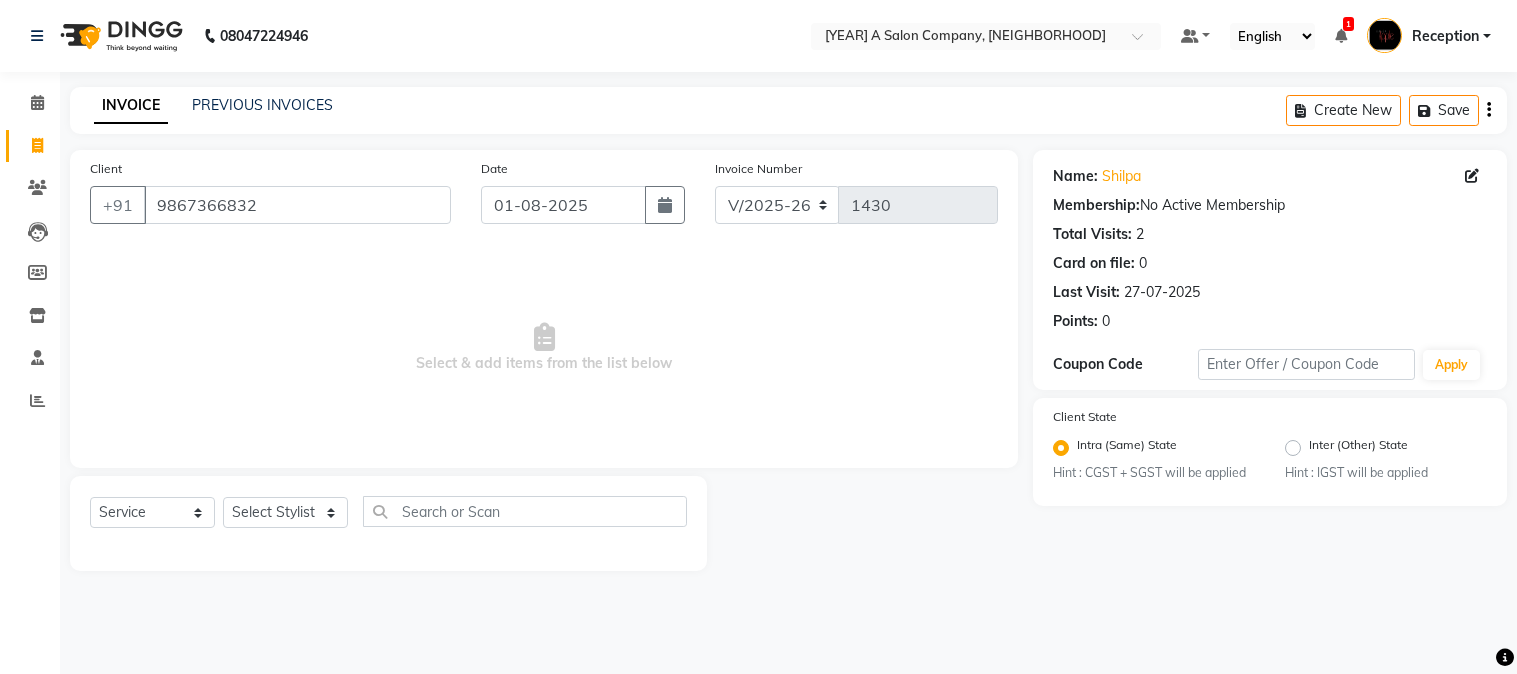 select on "144" 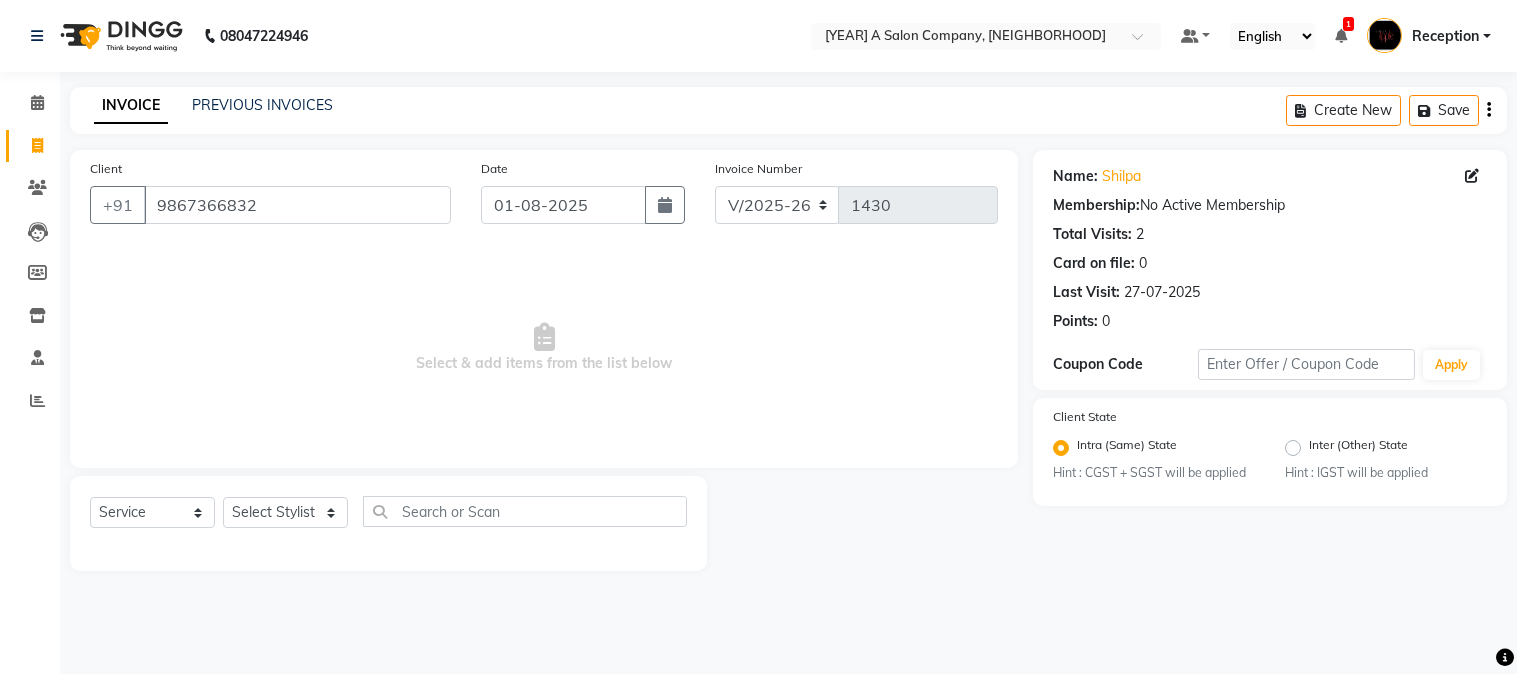 scroll, scrollTop: 0, scrollLeft: 0, axis: both 